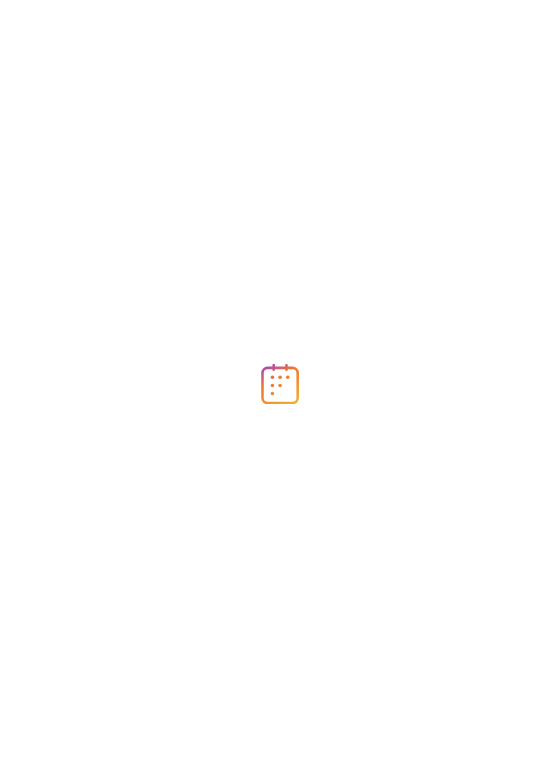 scroll, scrollTop: 0, scrollLeft: 0, axis: both 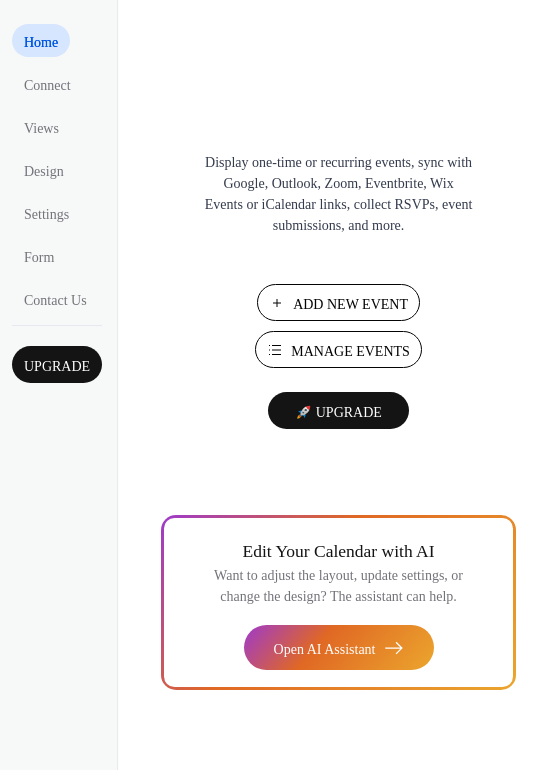 click on "Manage Events" at bounding box center [350, 351] 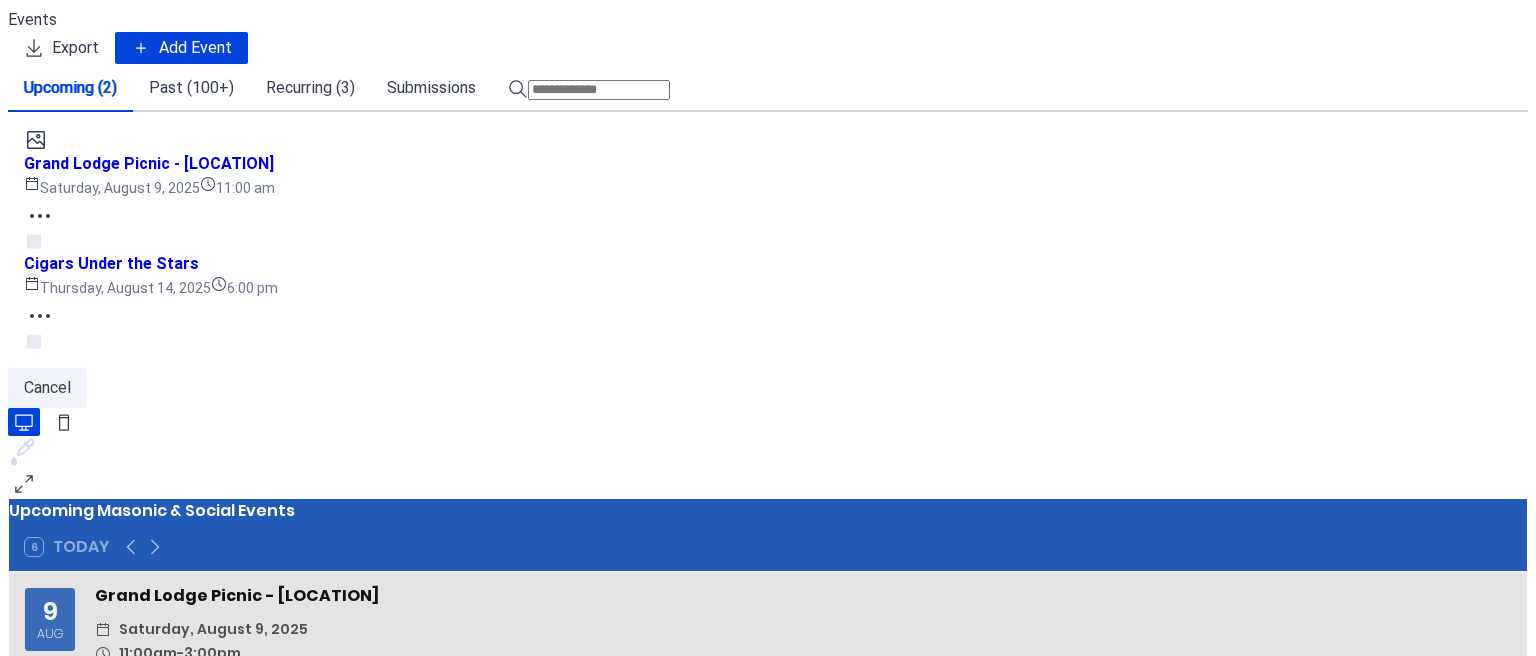 scroll, scrollTop: 0, scrollLeft: 0, axis: both 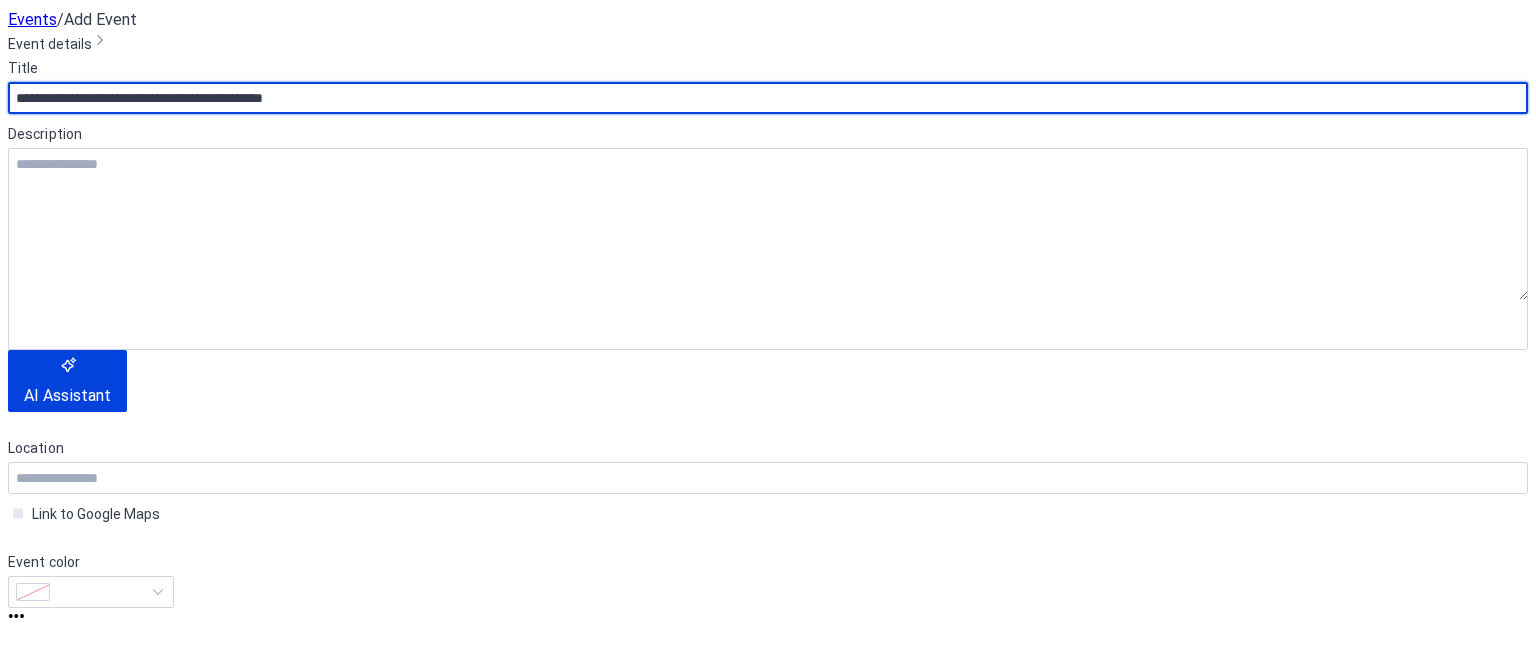 type on "**********" 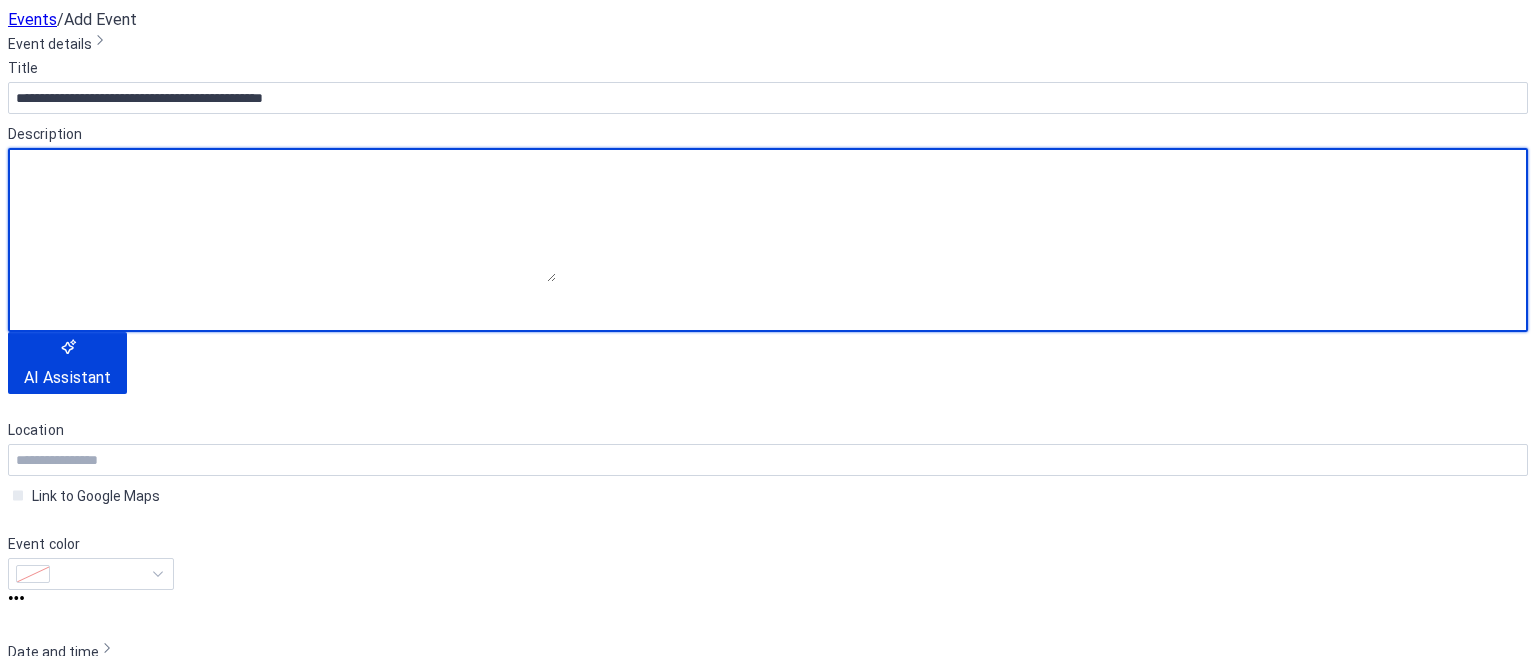 paste on "**********" 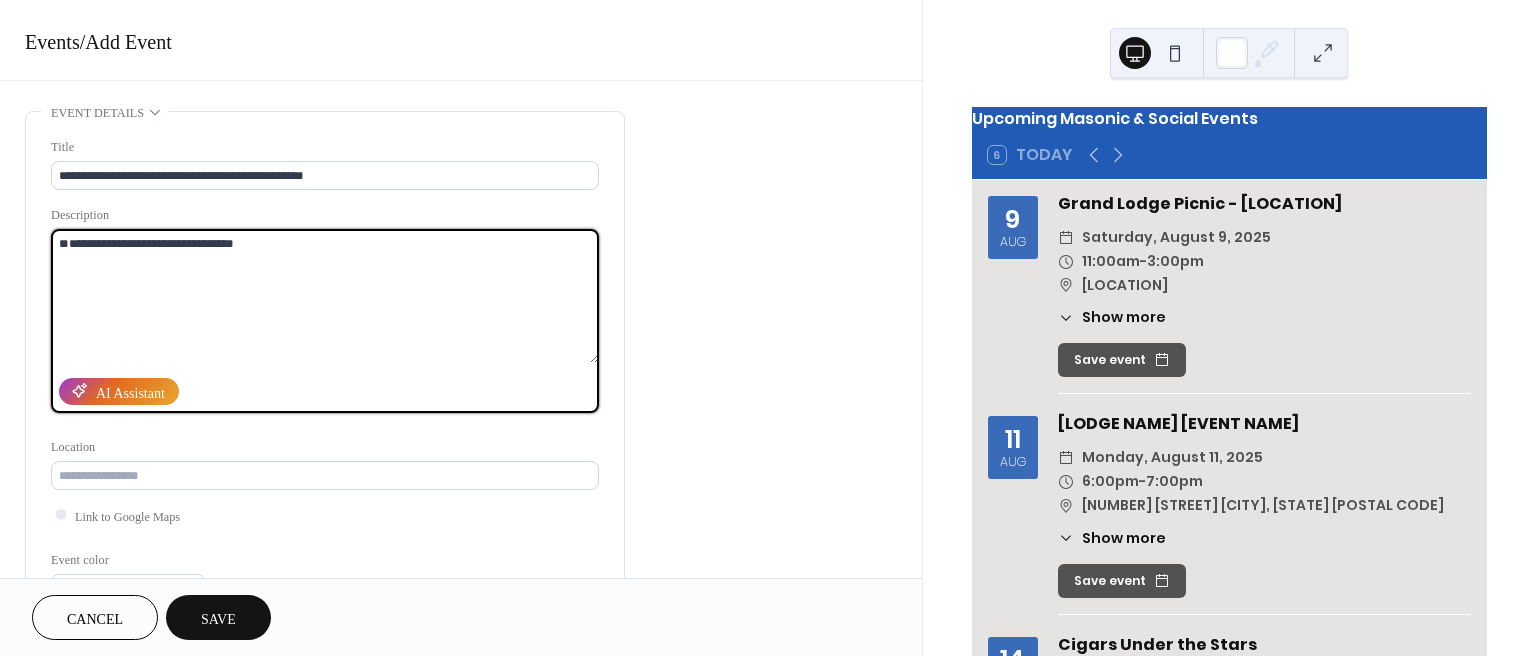 click on "**********" at bounding box center [325, 296] 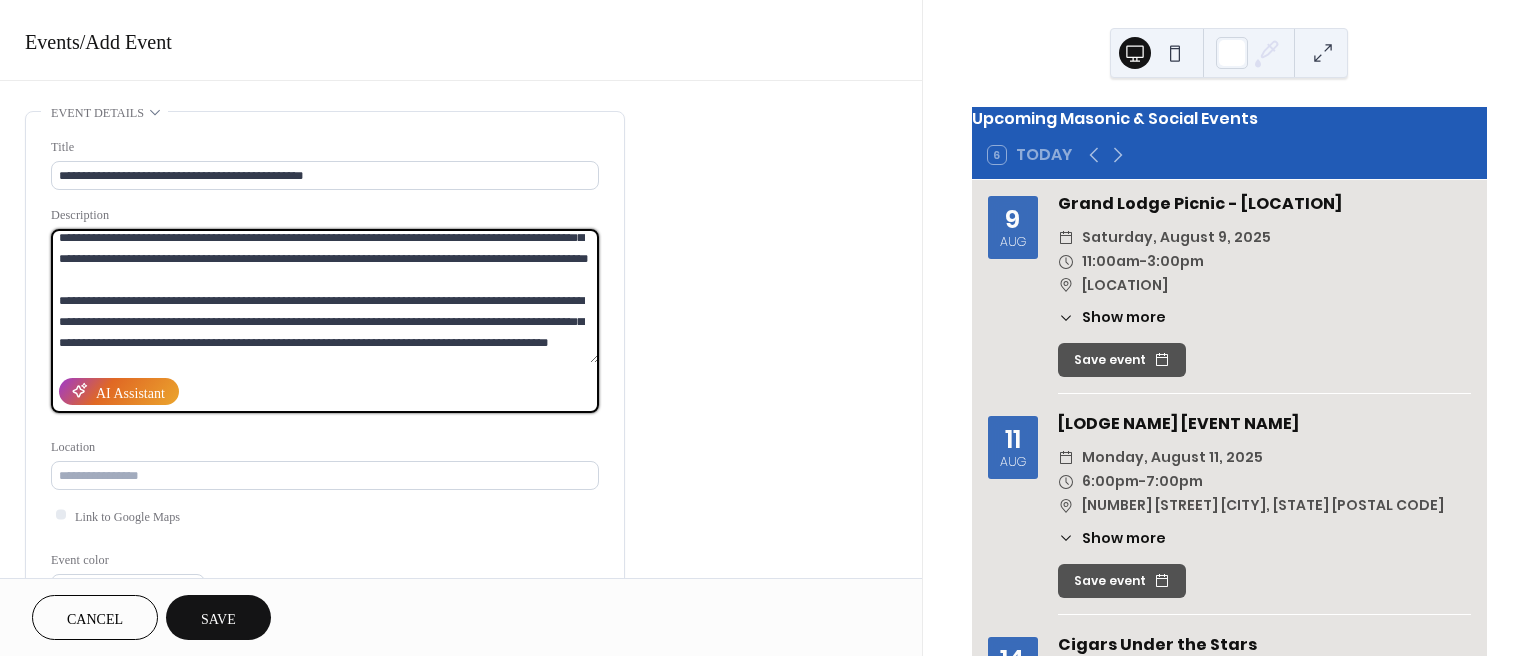scroll, scrollTop: 0, scrollLeft: 0, axis: both 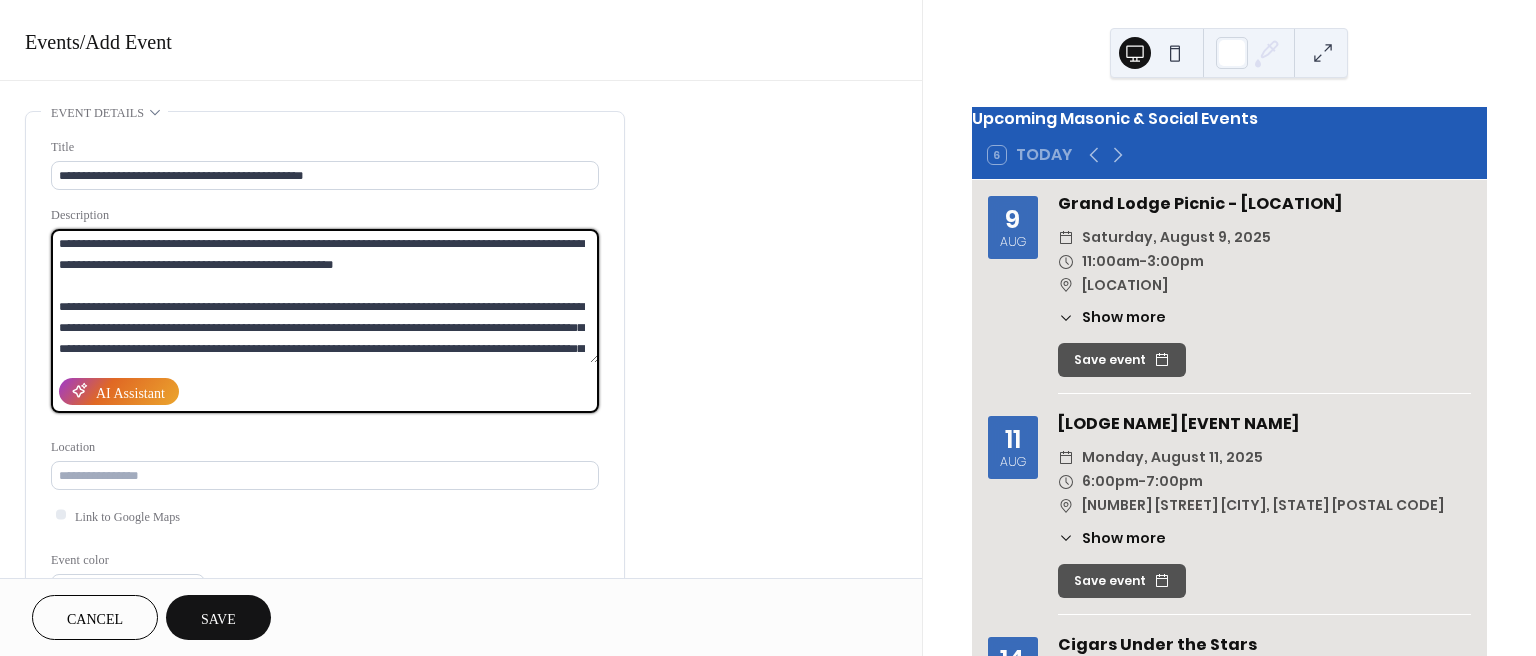 click at bounding box center [325, 296] 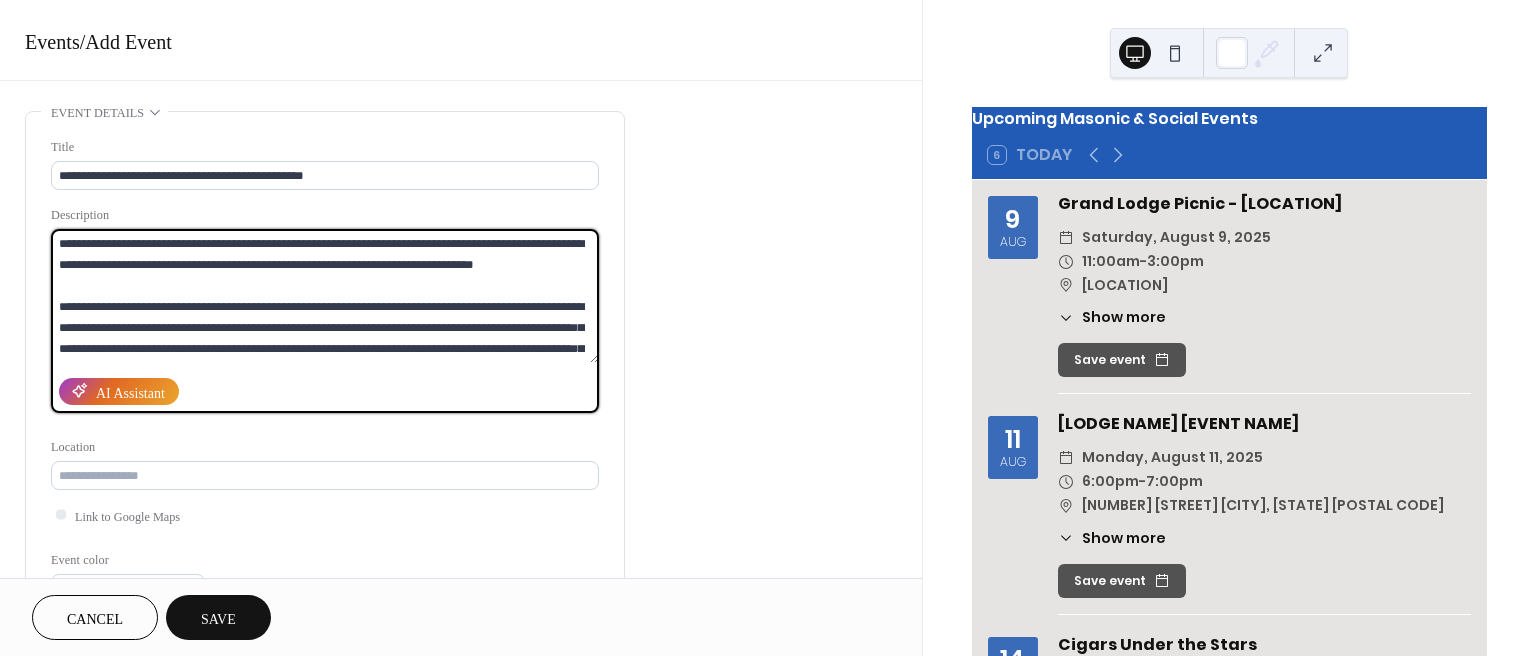 scroll, scrollTop: 230, scrollLeft: 0, axis: vertical 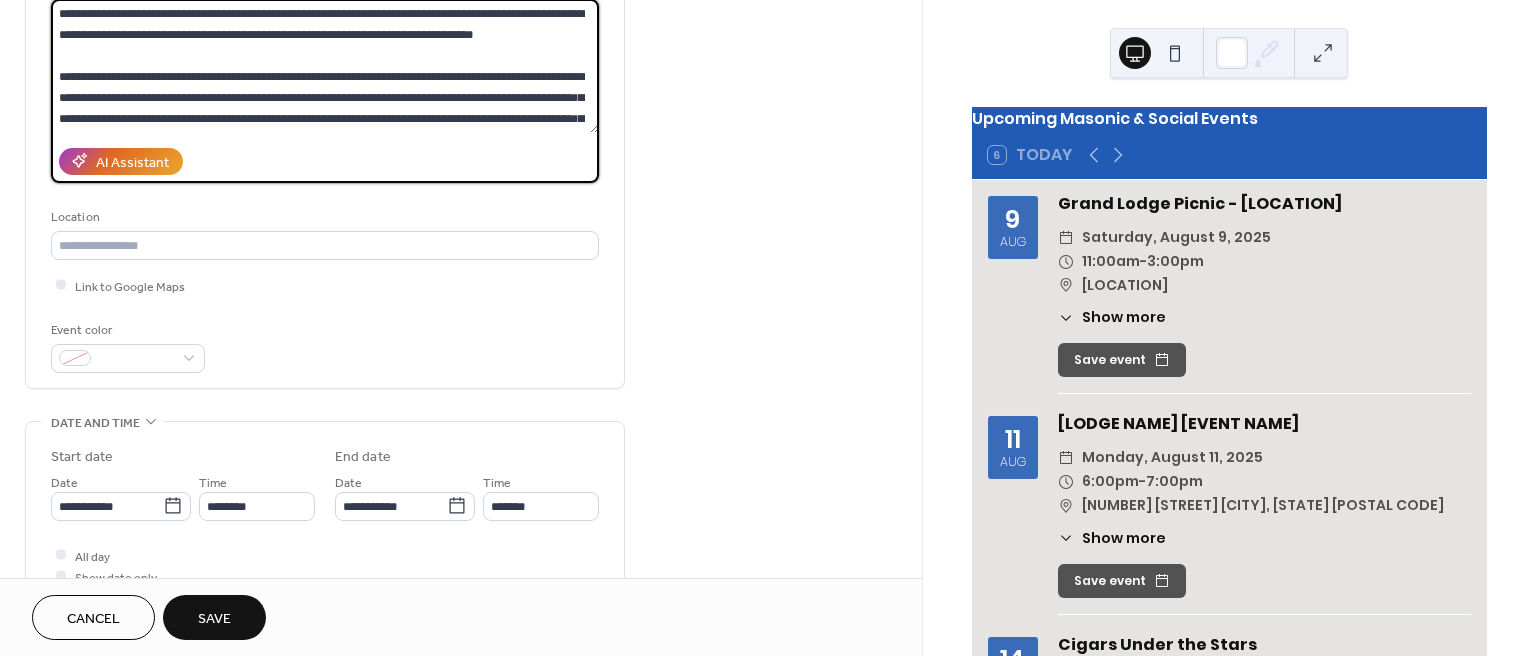 click at bounding box center [325, 66] 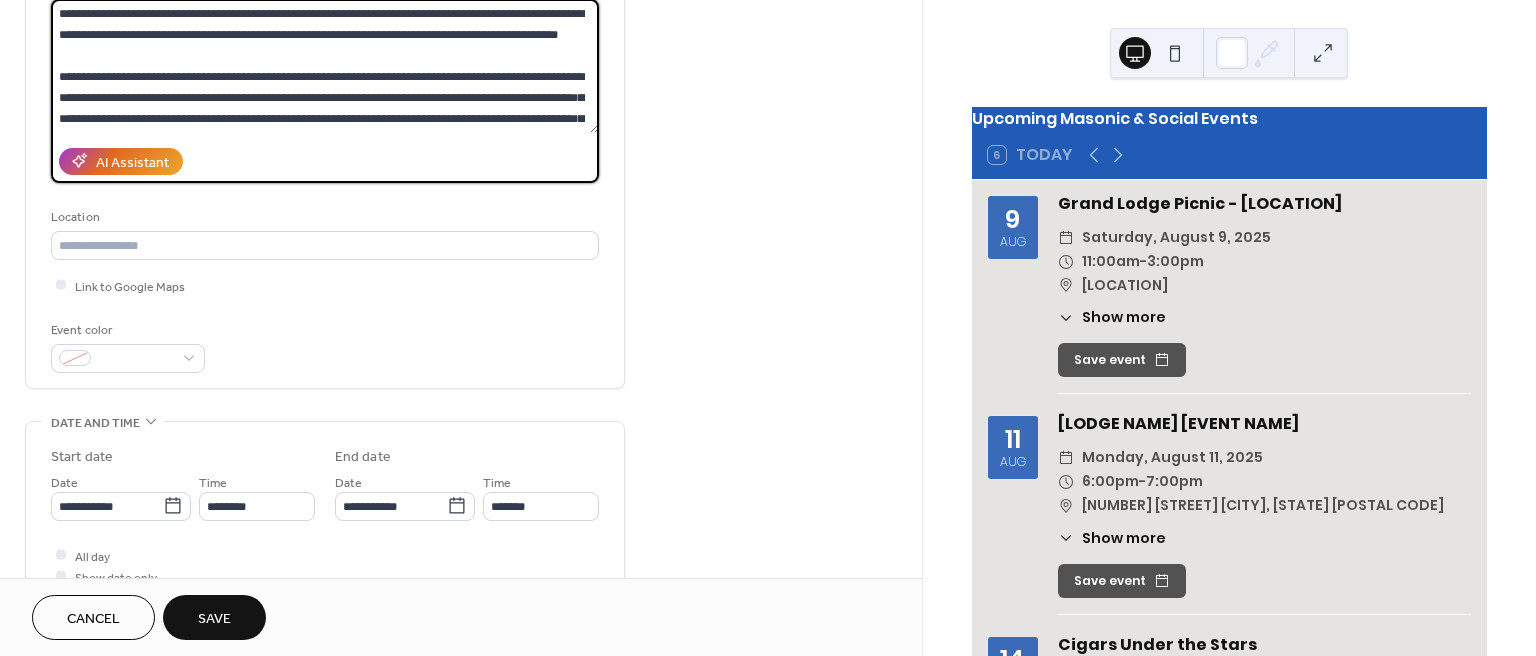 click at bounding box center [325, 66] 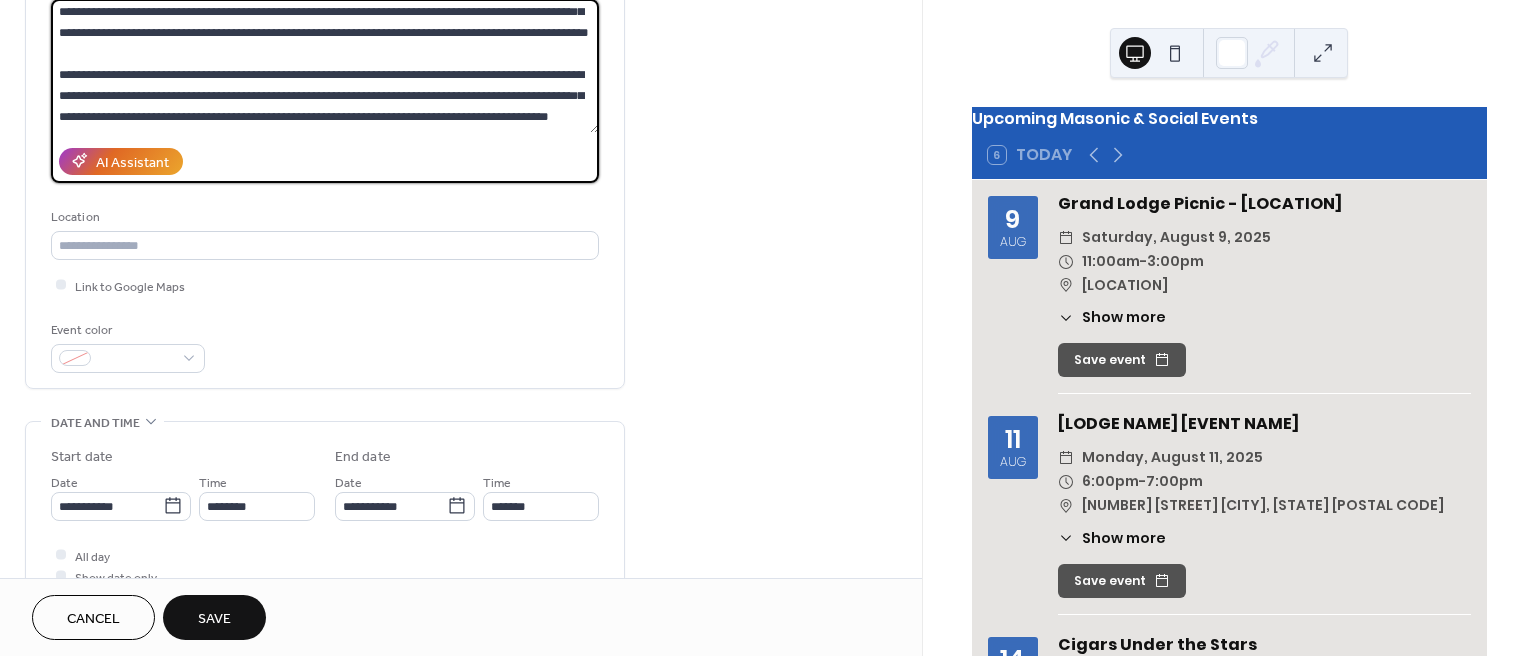 scroll, scrollTop: 0, scrollLeft: 0, axis: both 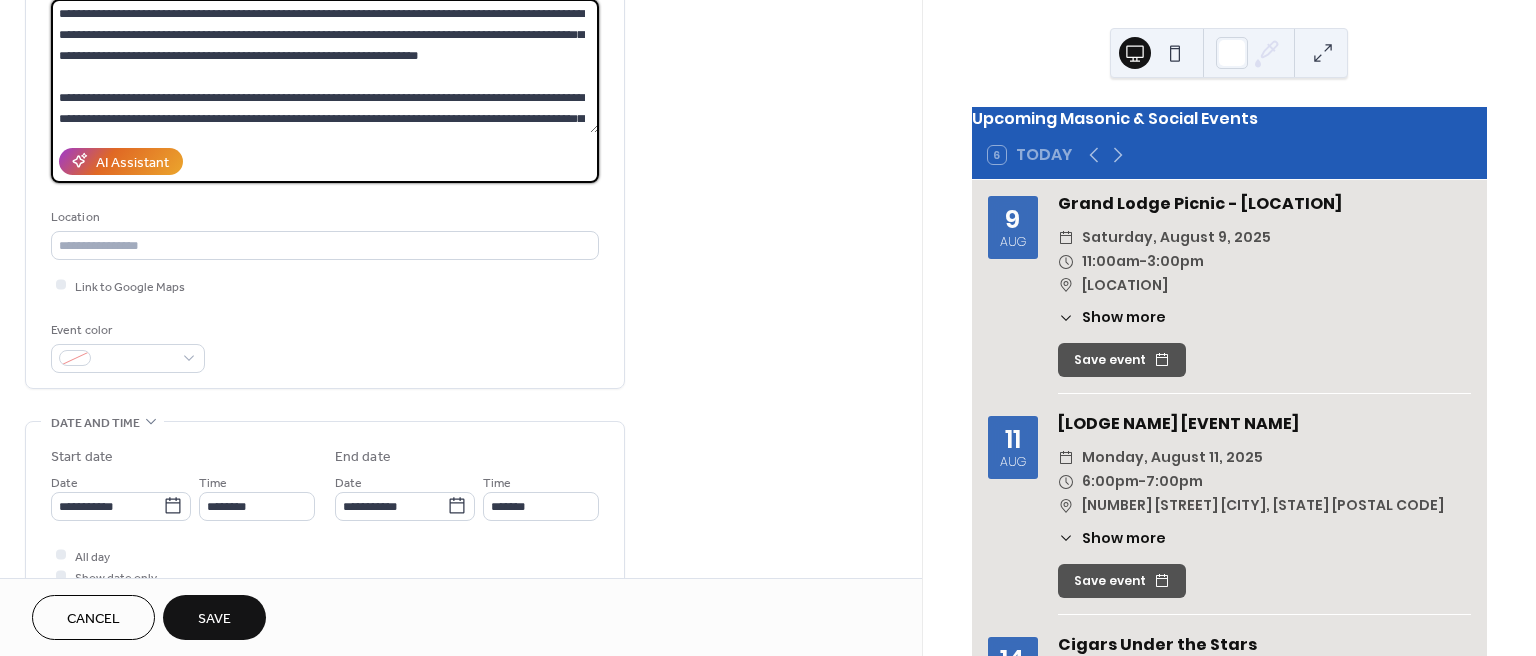 click at bounding box center (325, 66) 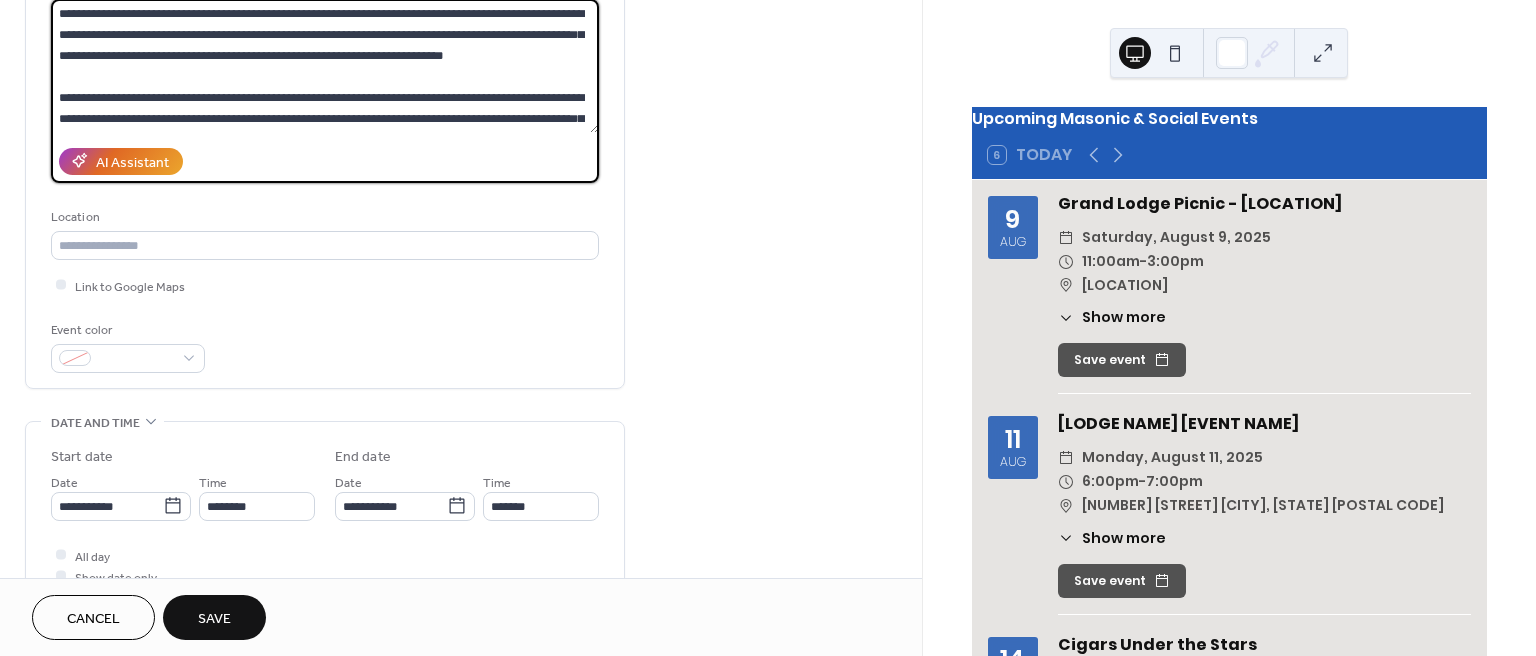 drag, startPoint x: 356, startPoint y: 30, endPoint x: 313, endPoint y: 33, distance: 43.104523 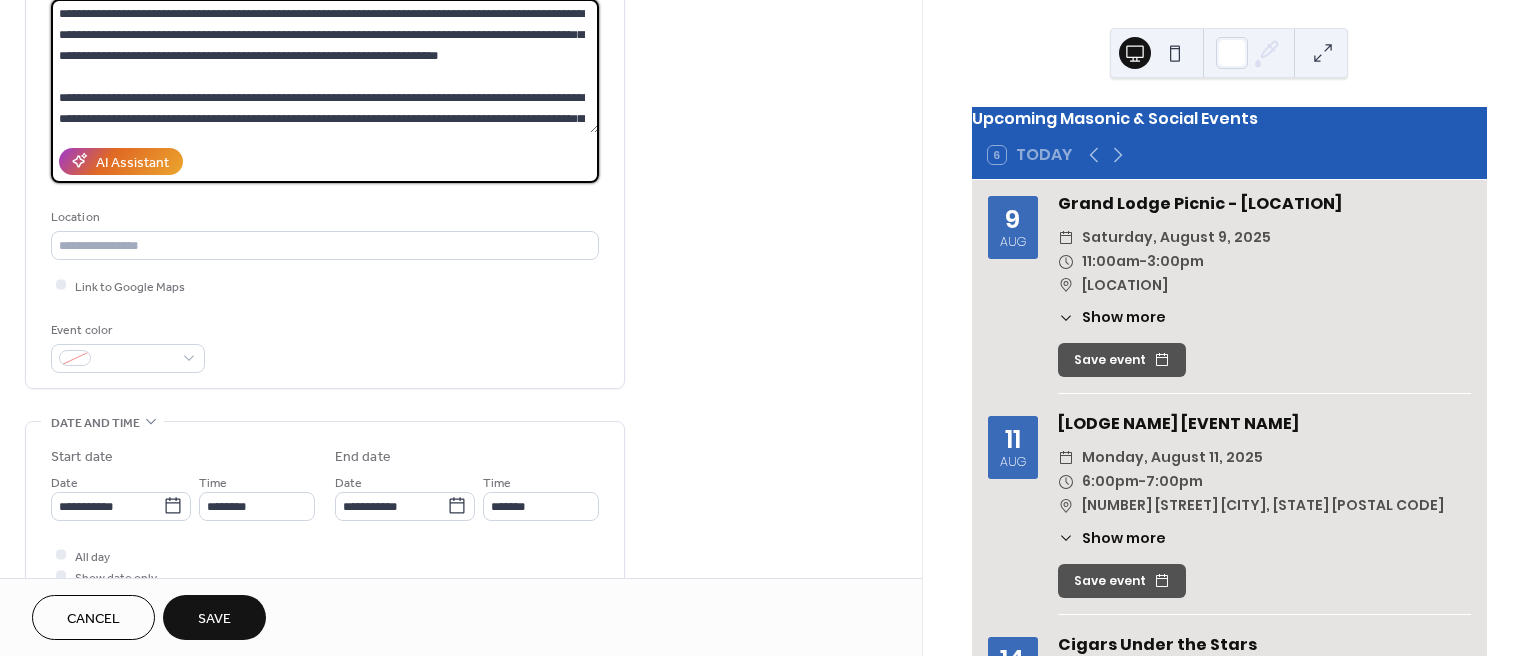 drag, startPoint x: 306, startPoint y: 29, endPoint x: 335, endPoint y: 22, distance: 29.832869 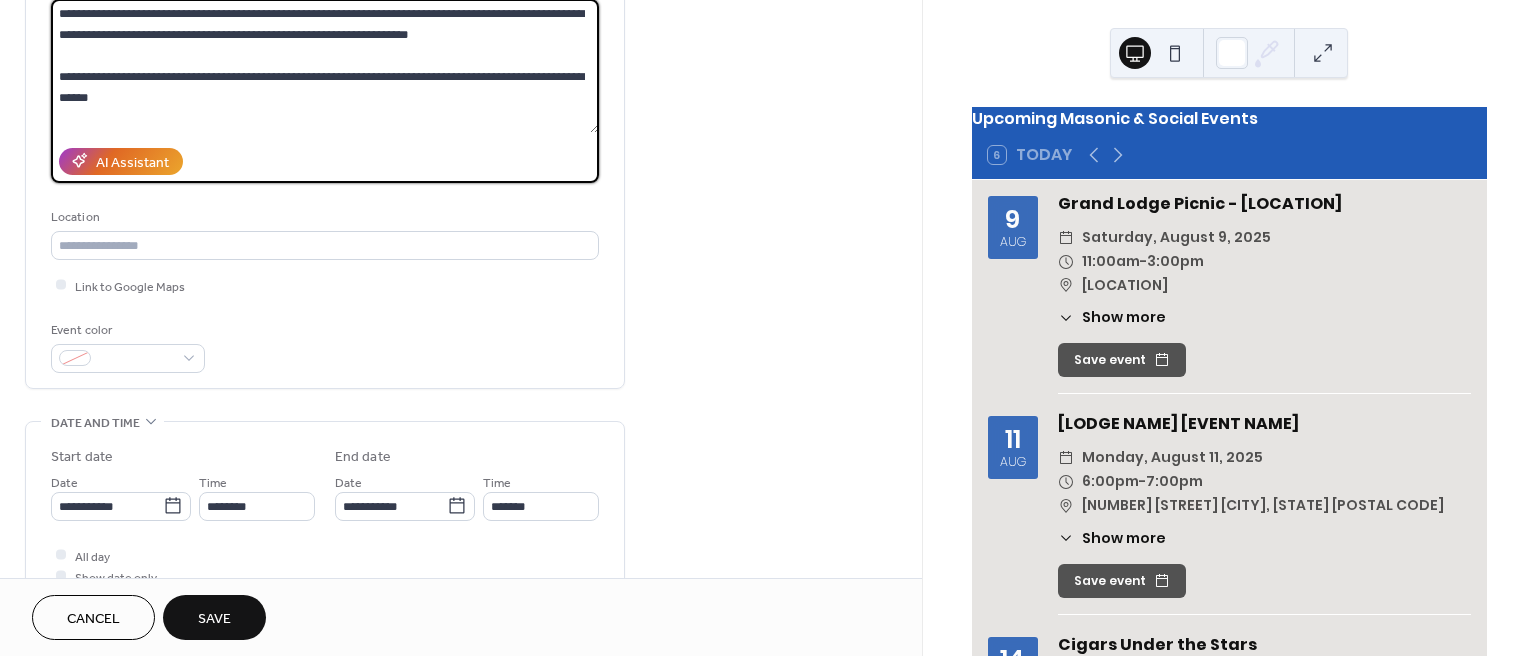 click at bounding box center [325, 66] 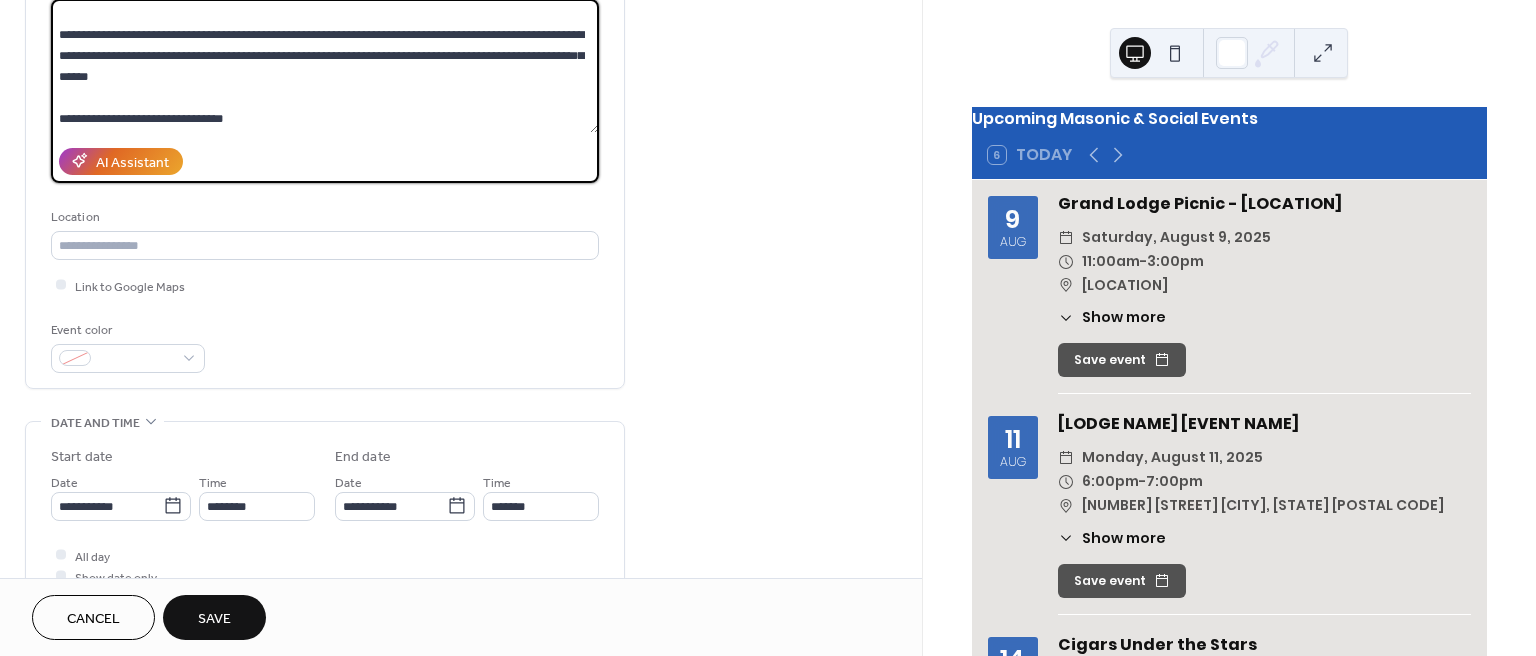 scroll, scrollTop: 335, scrollLeft: 0, axis: vertical 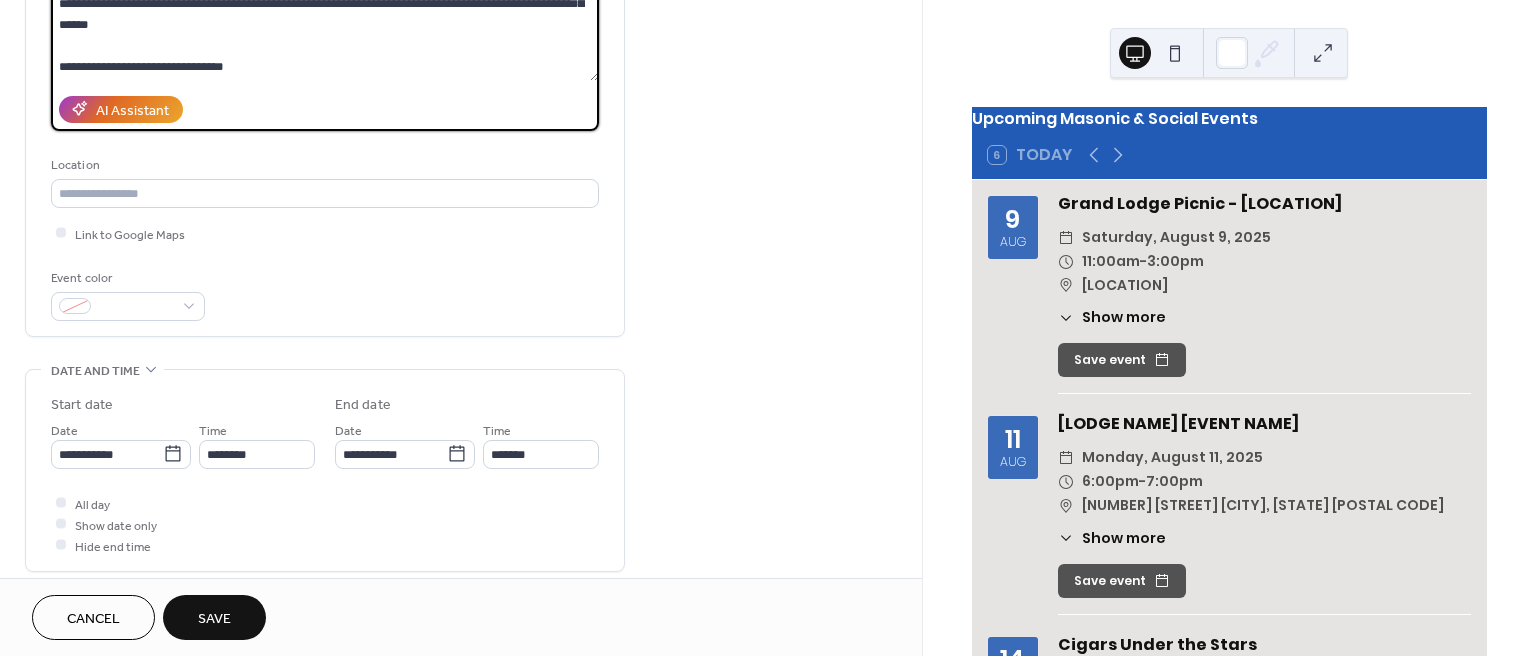 click at bounding box center (325, 14) 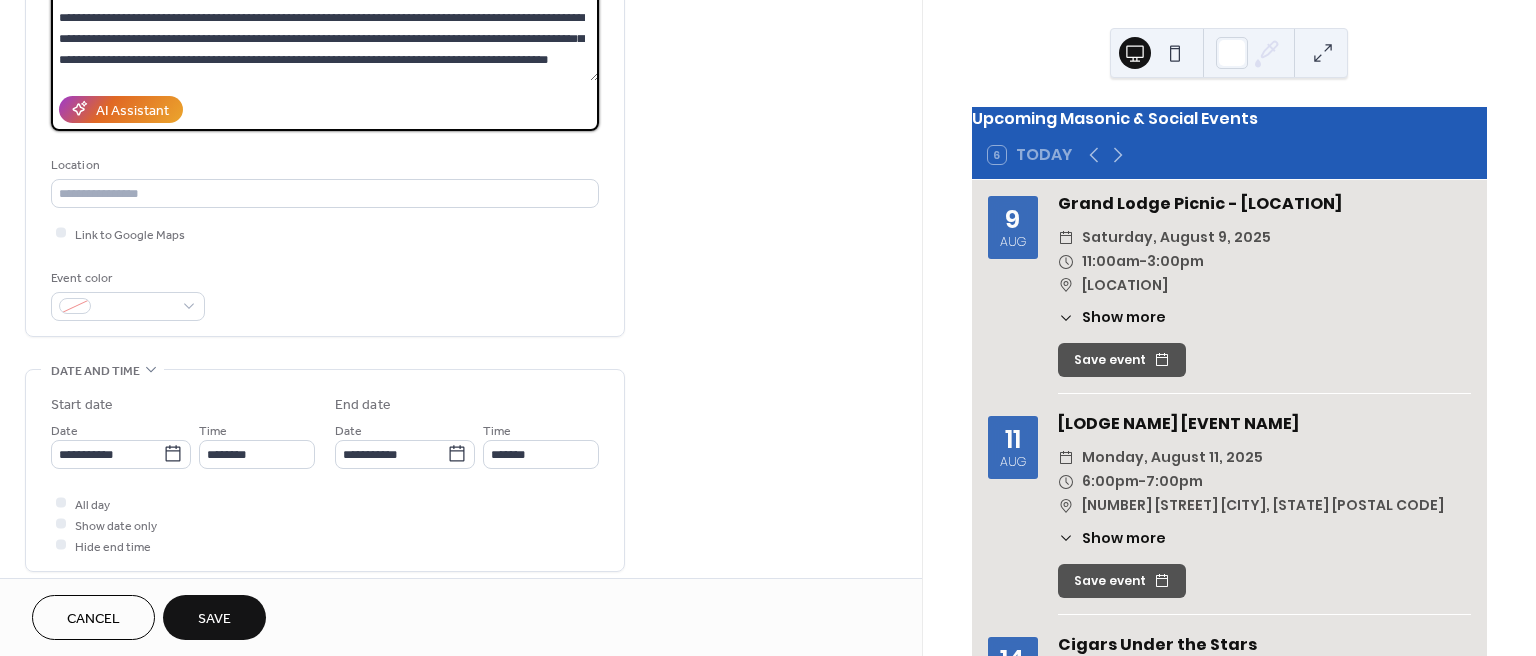 scroll, scrollTop: 0, scrollLeft: 0, axis: both 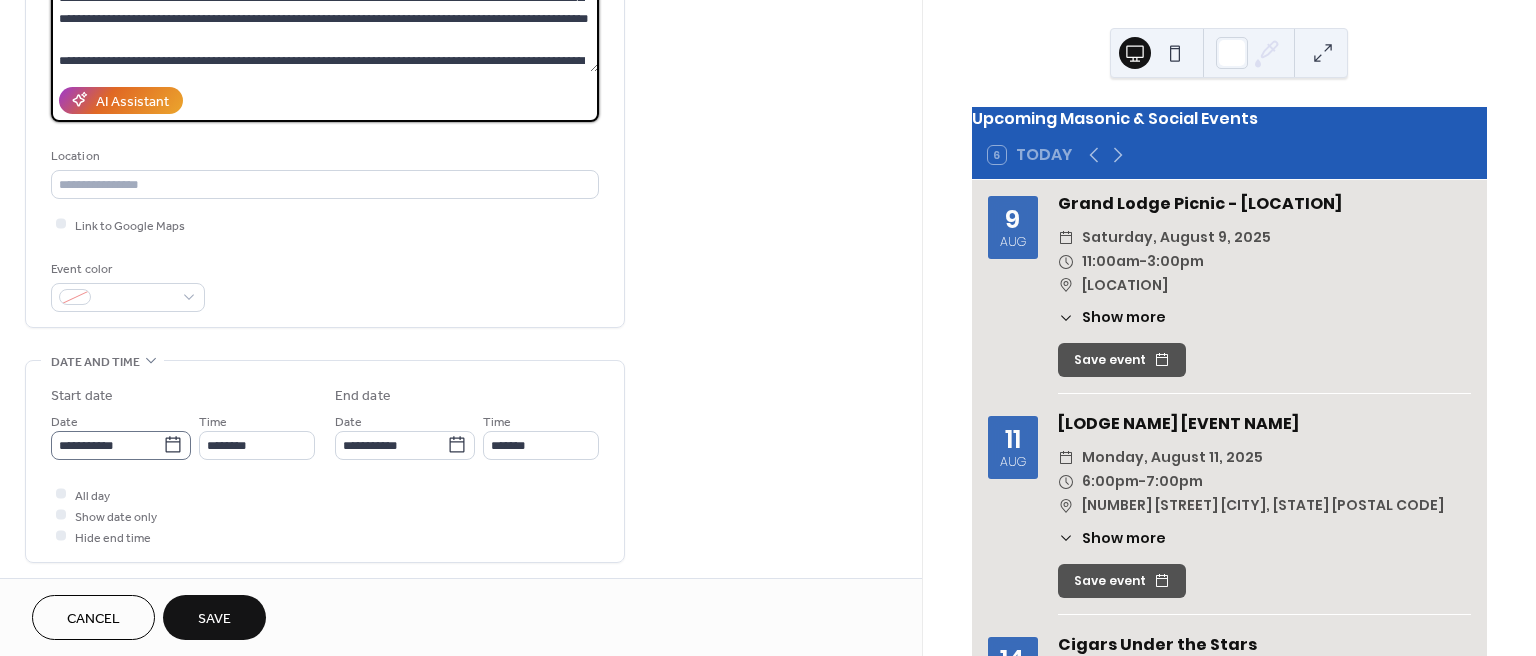type on "**********" 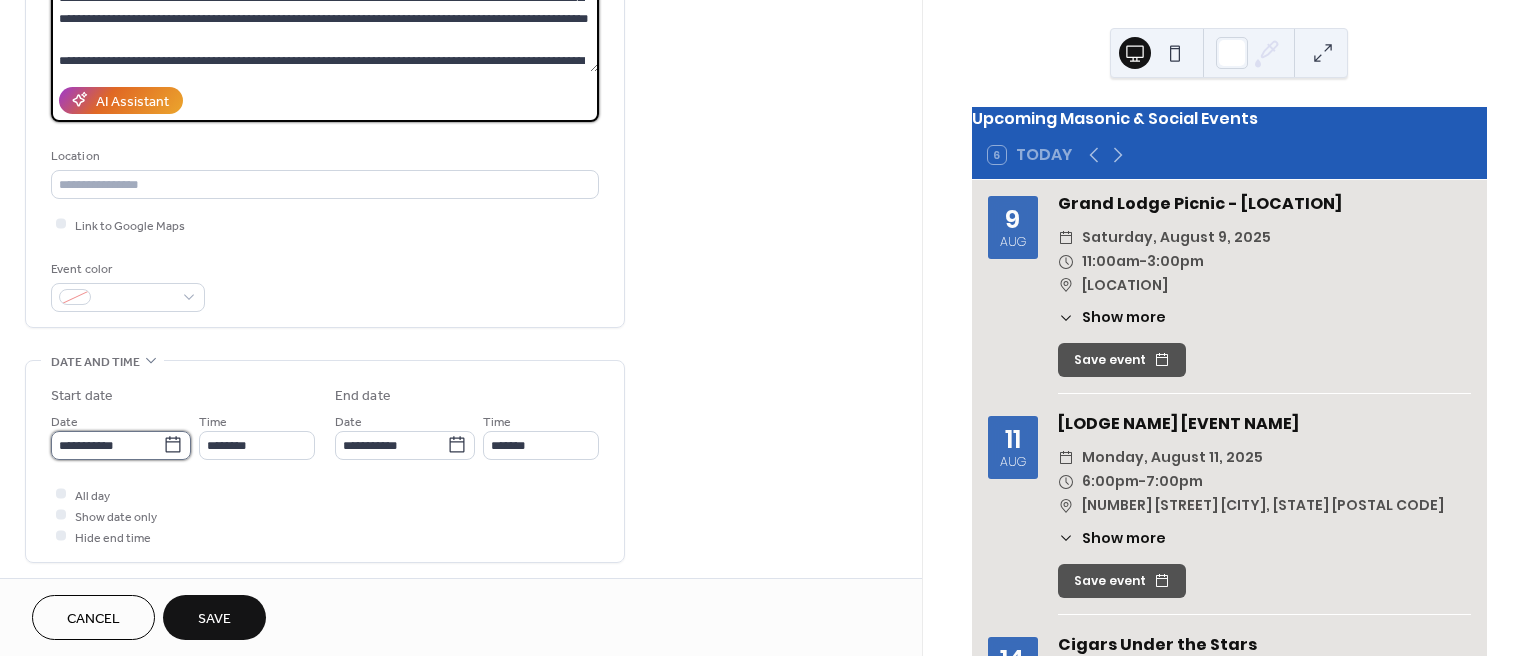 click on "**********" at bounding box center [107, 445] 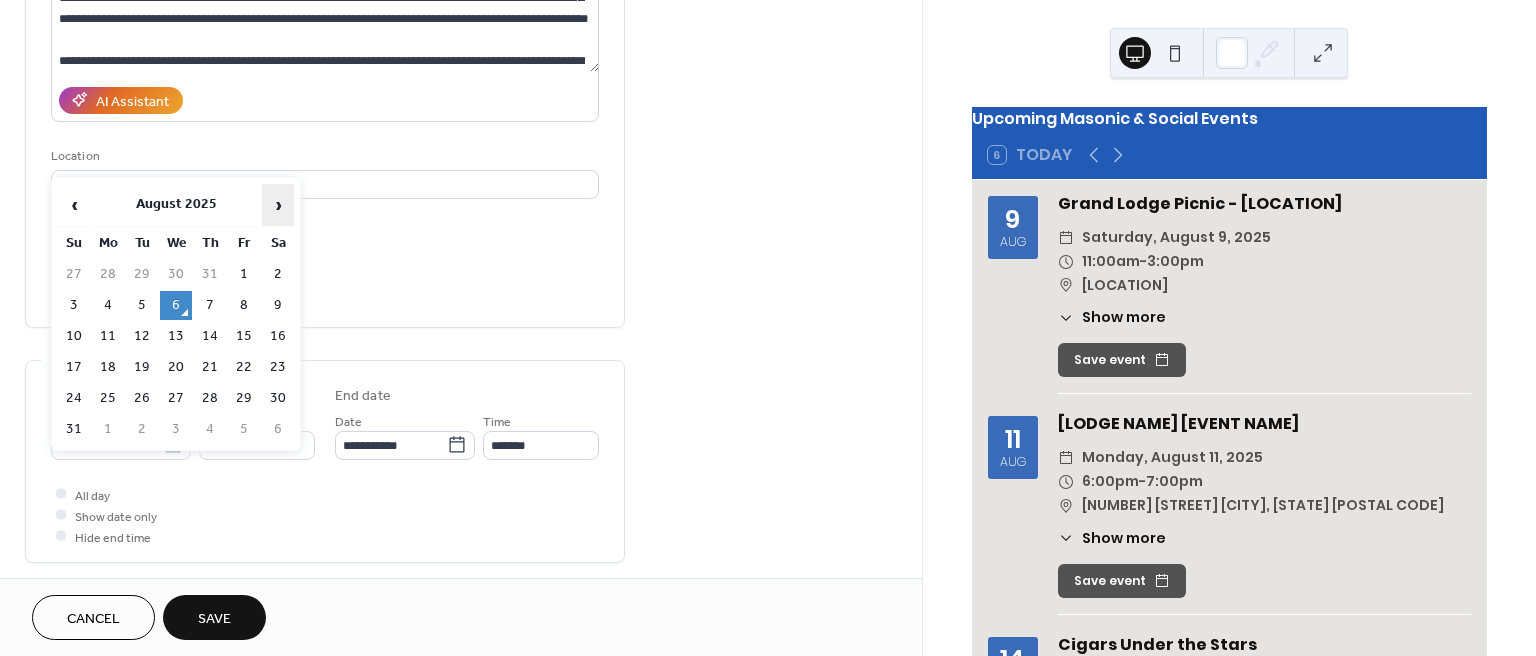 click on "›" at bounding box center (278, 205) 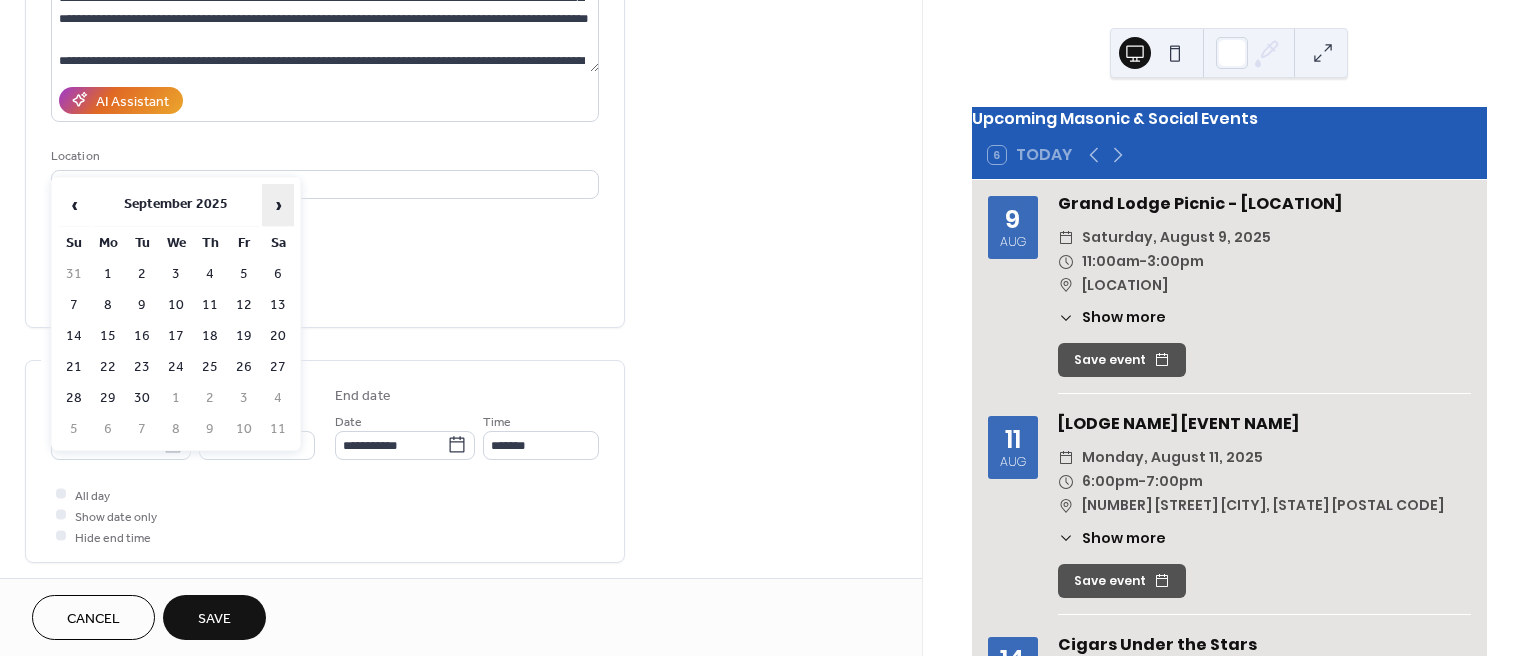 click on "›" at bounding box center (278, 205) 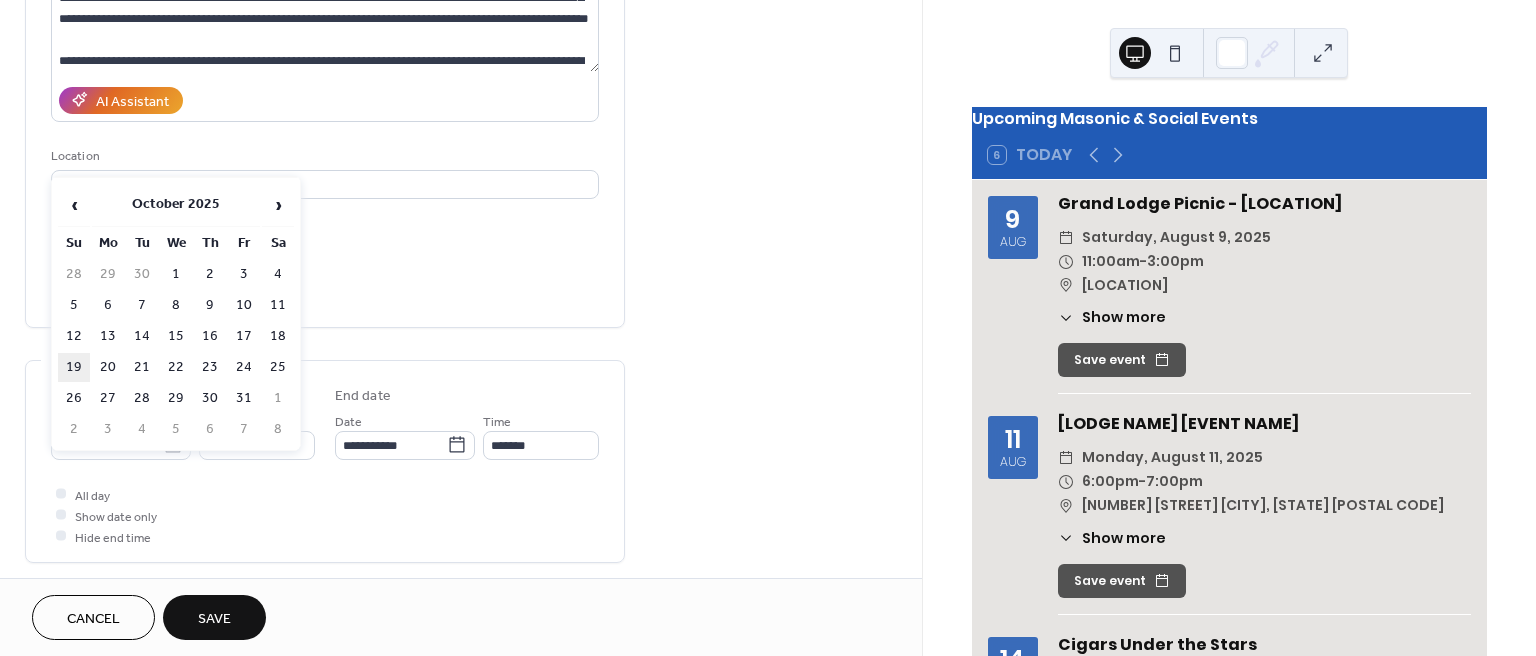 click on "19" at bounding box center [74, 367] 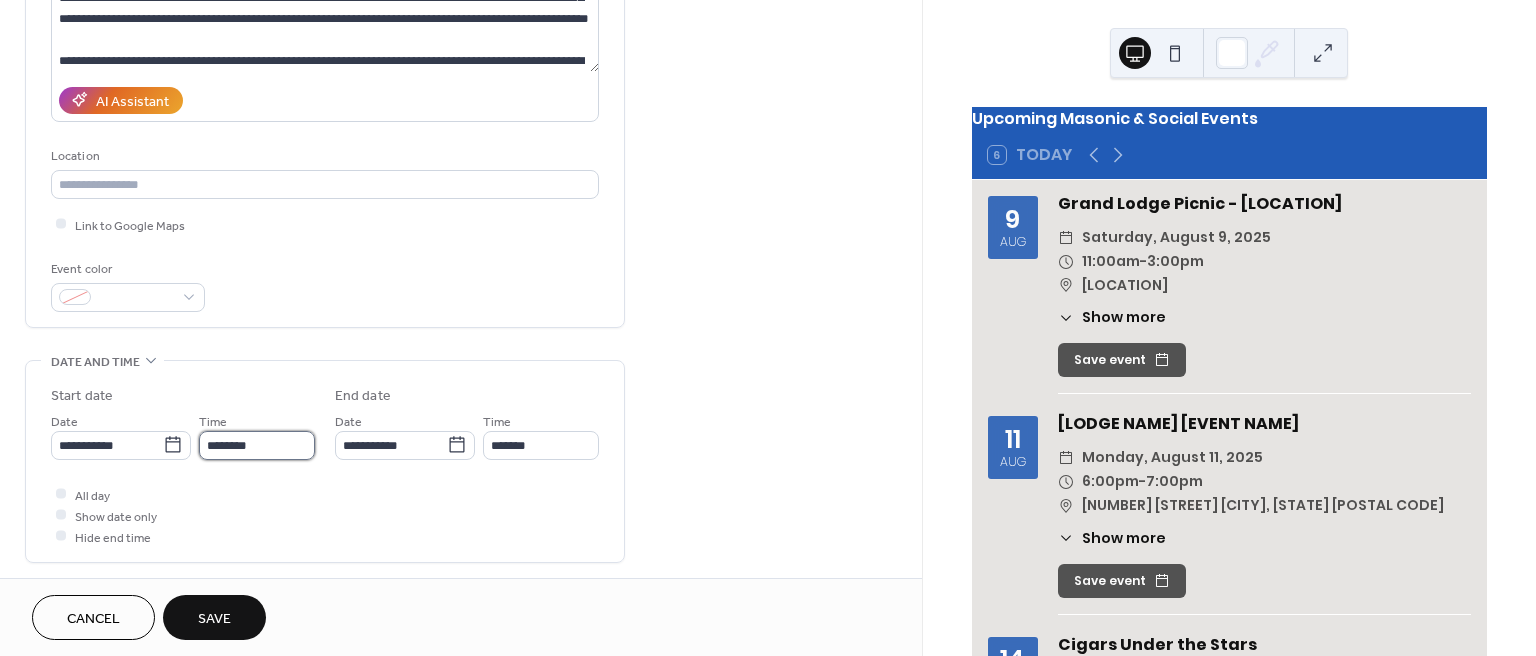 click on "********" at bounding box center [257, 445] 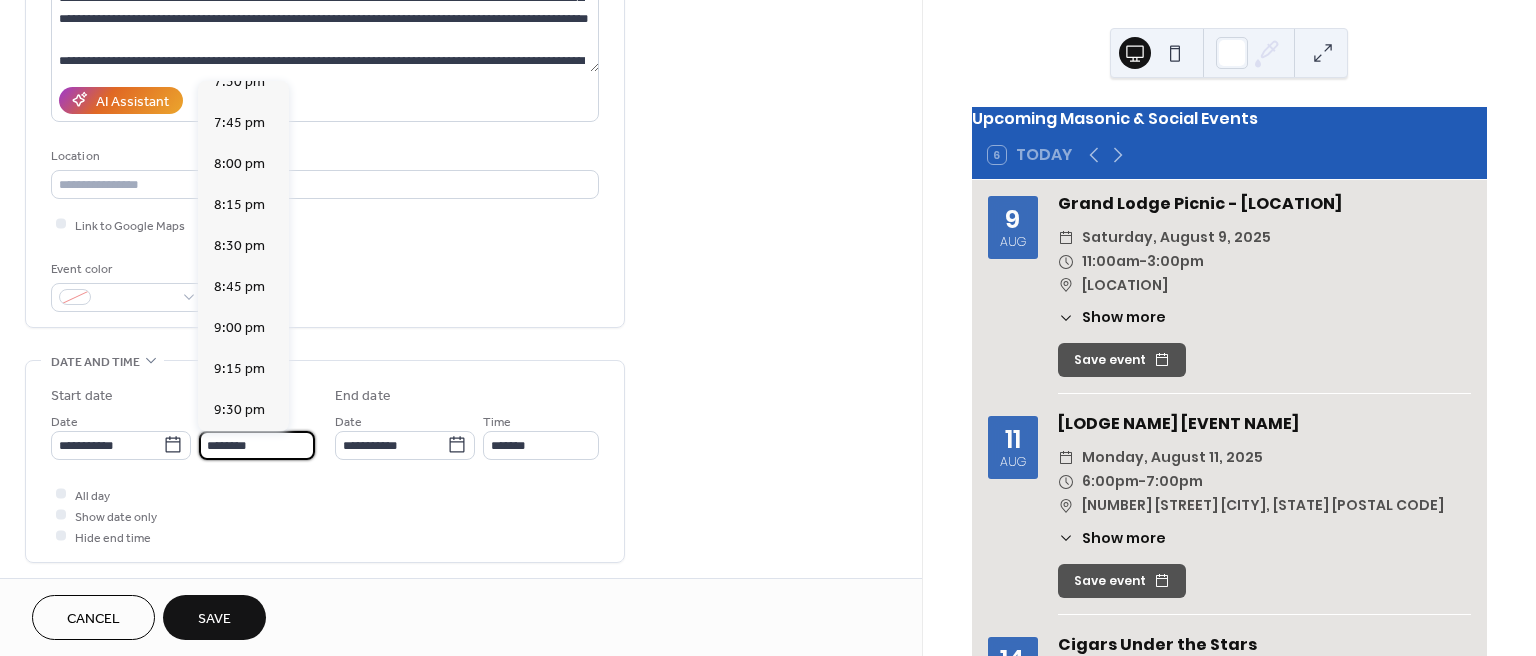 scroll, scrollTop: 3218, scrollLeft: 0, axis: vertical 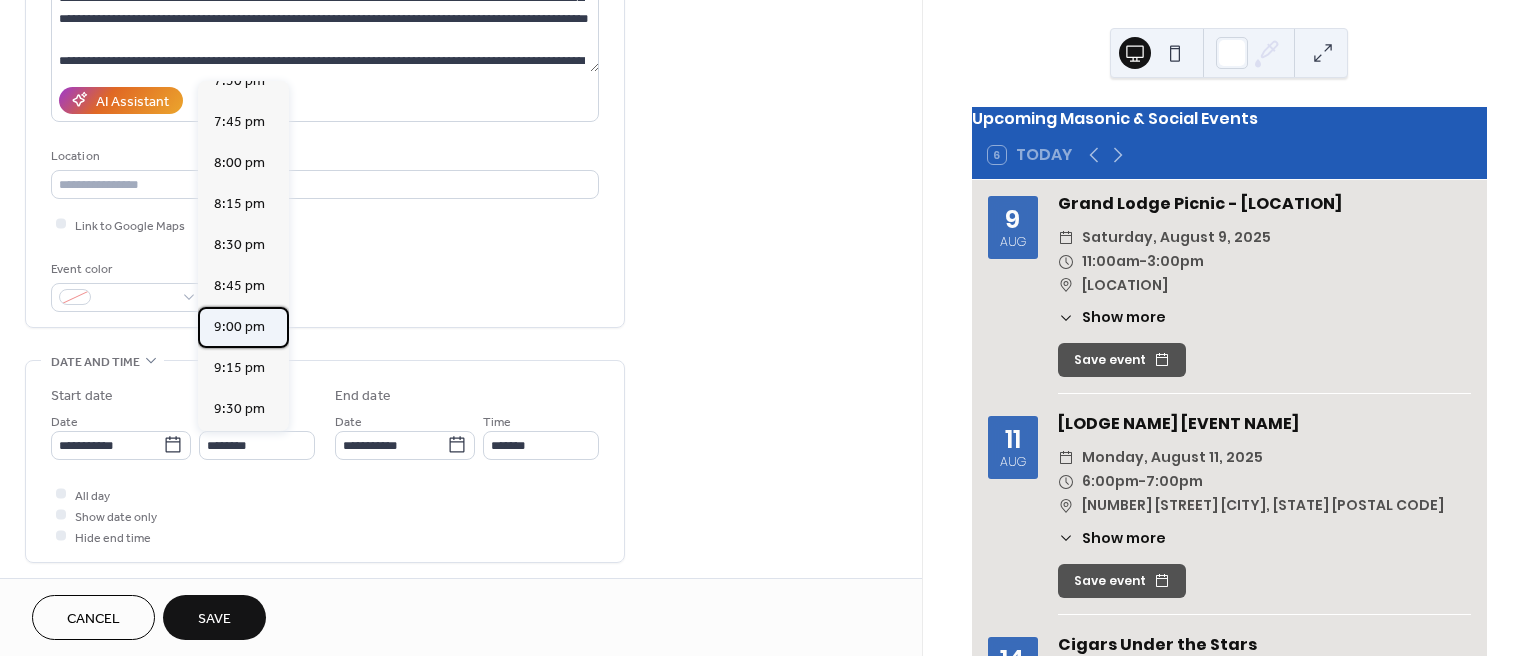 click on "9:00 pm" at bounding box center (239, 327) 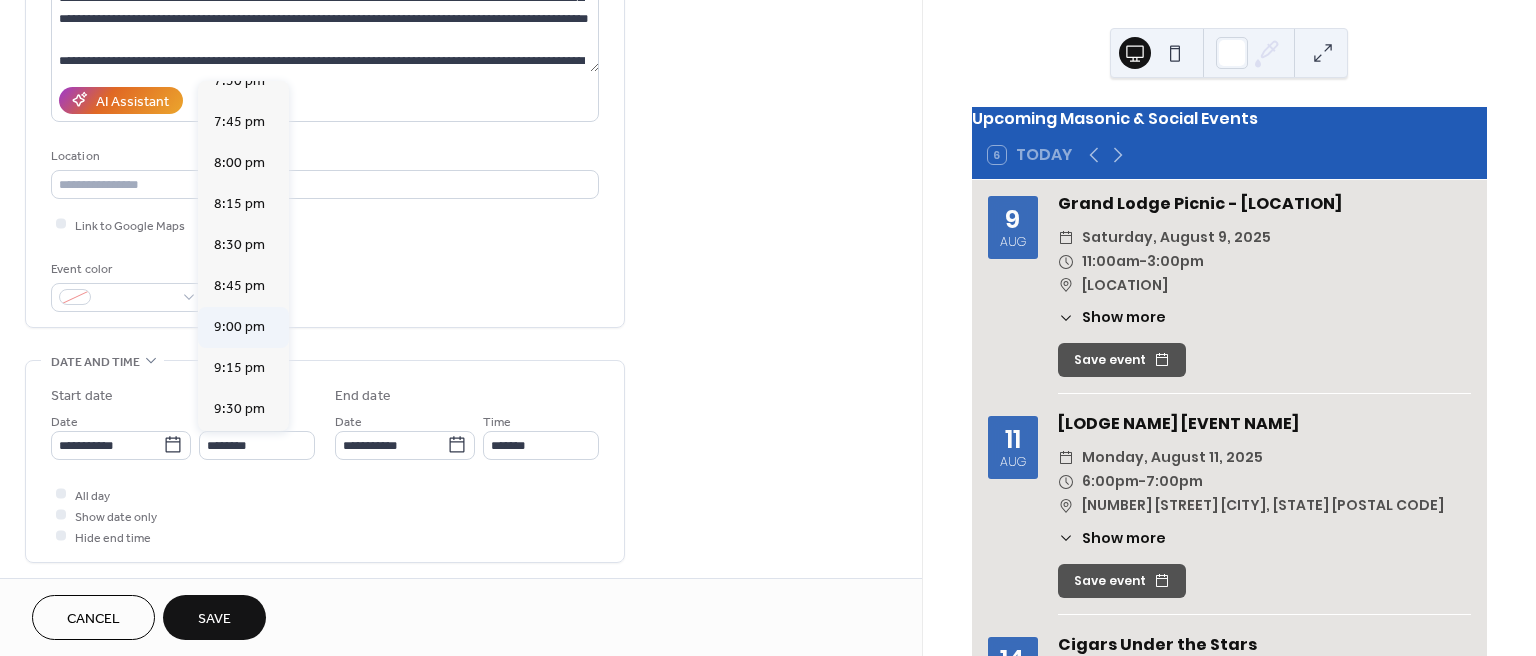 type on "*******" 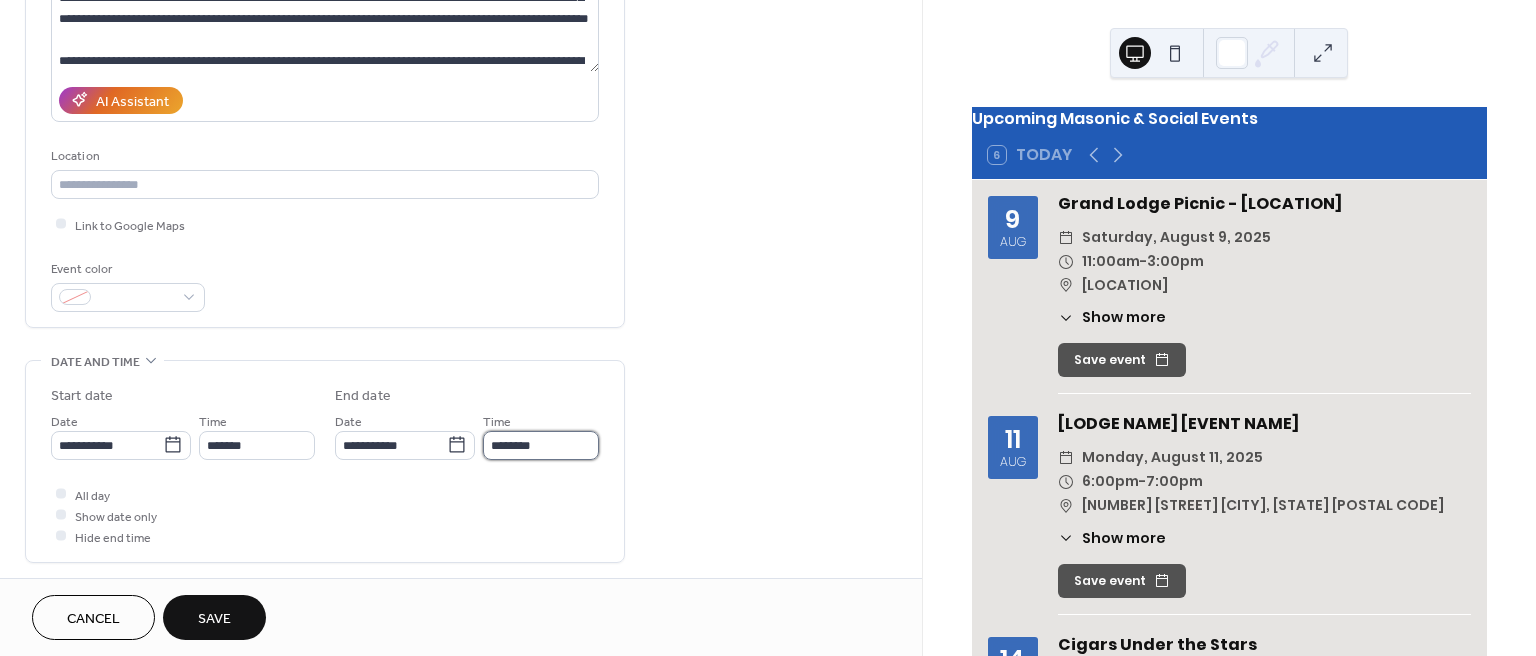 click on "********" at bounding box center (541, 445) 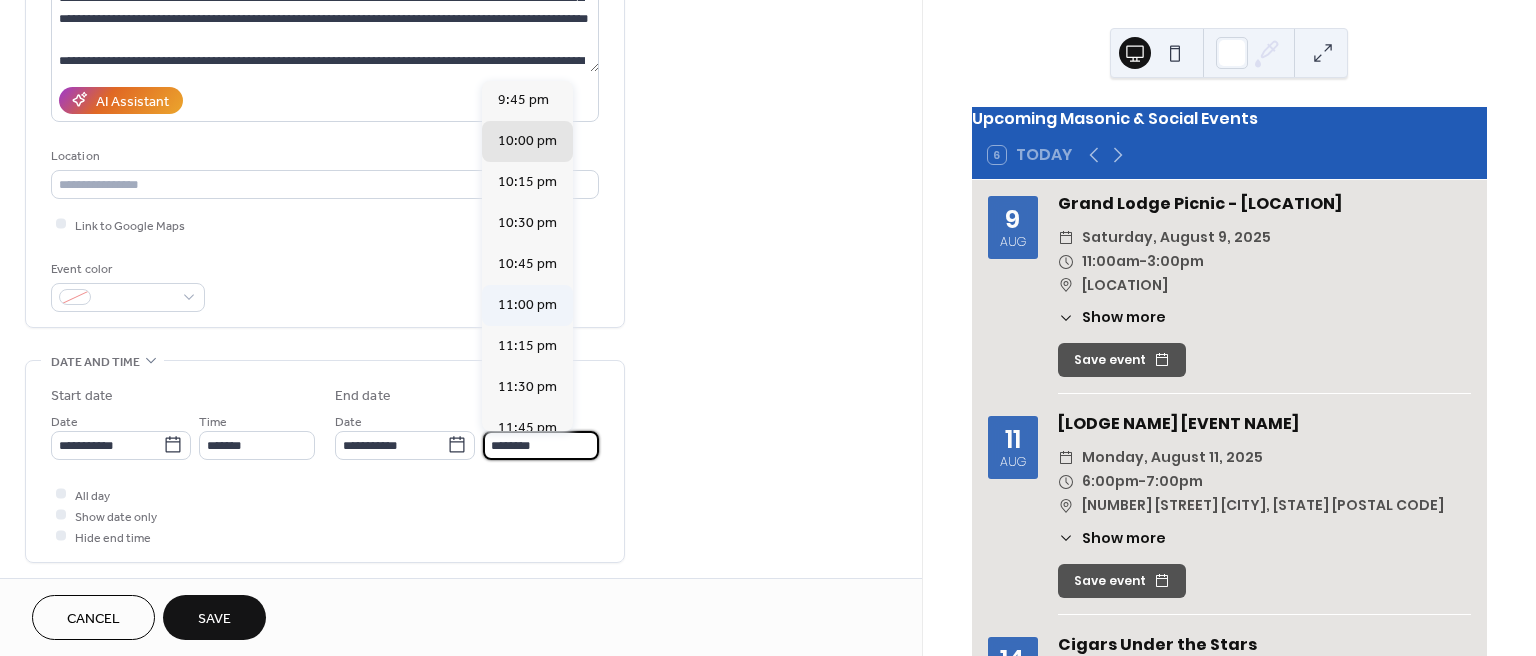 scroll, scrollTop: 0, scrollLeft: 0, axis: both 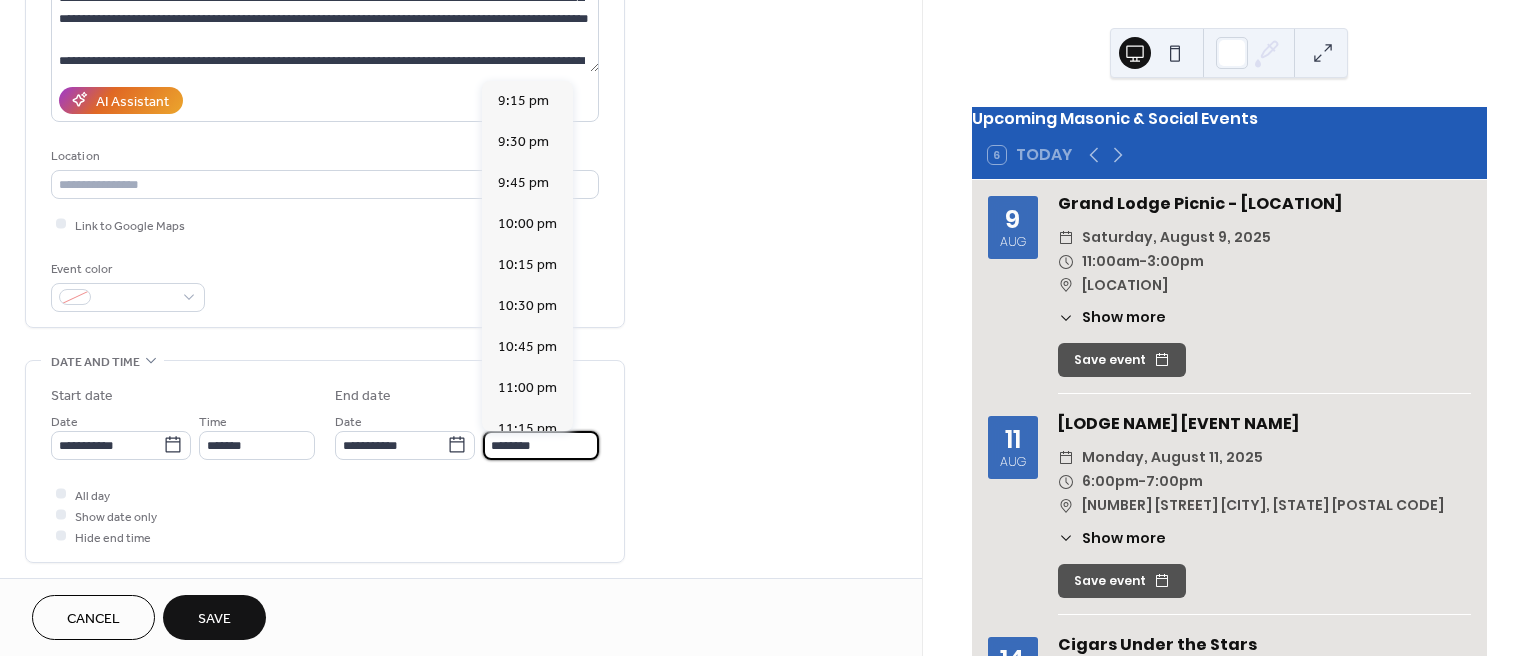 click on "**********" at bounding box center (325, 466) 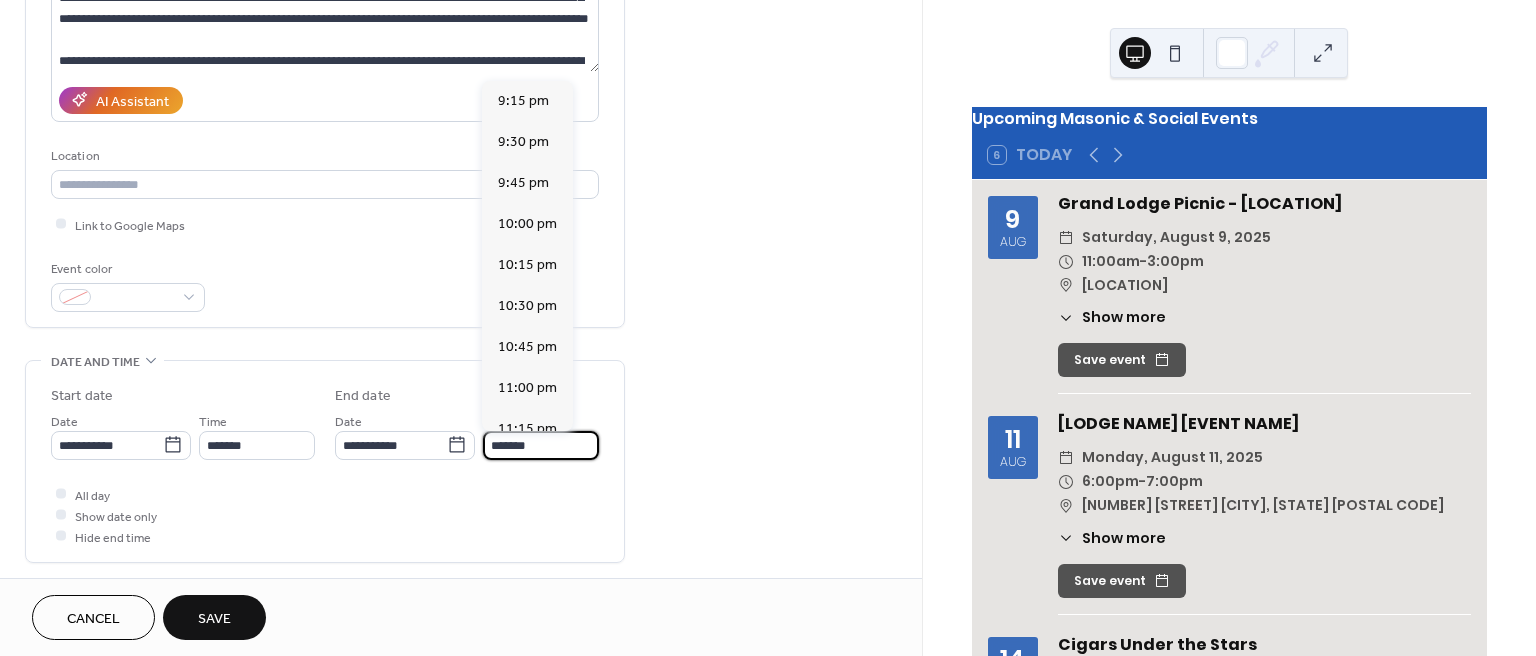 click on "*******" at bounding box center [541, 445] 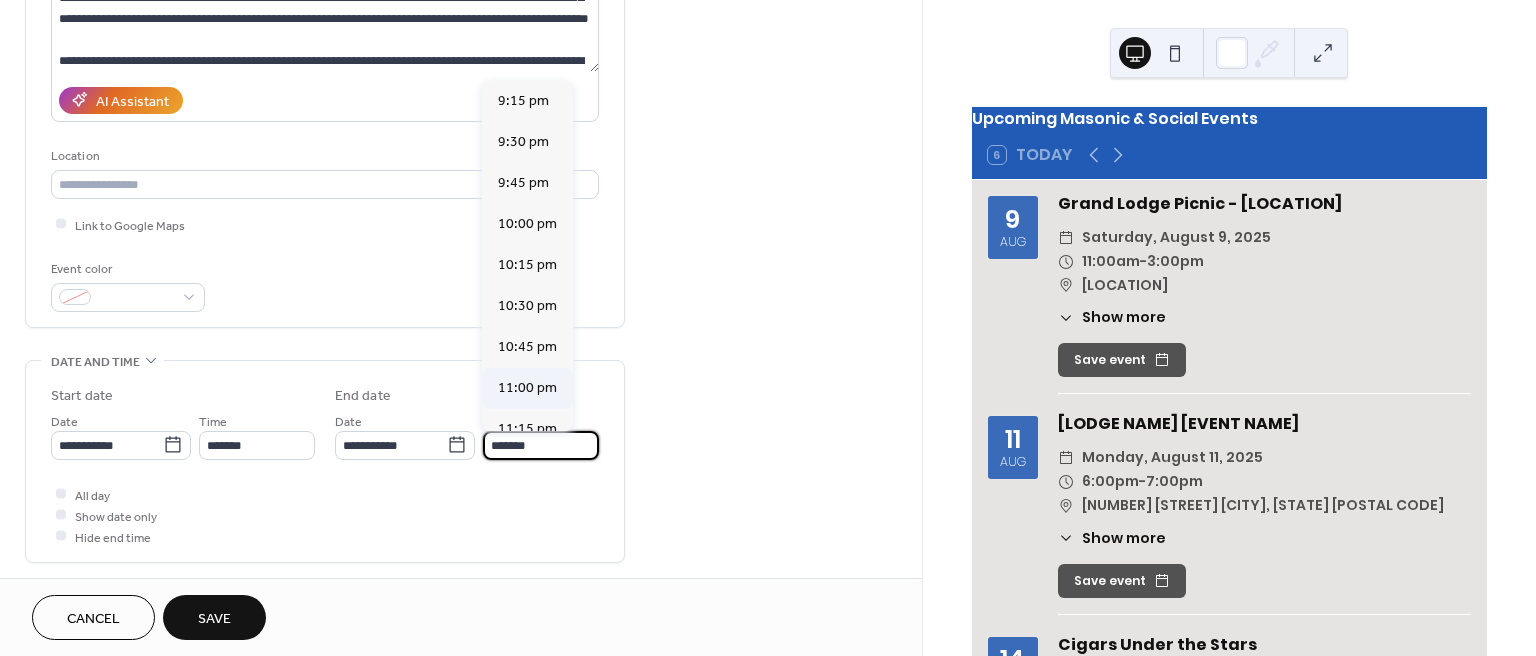 scroll, scrollTop: 83, scrollLeft: 0, axis: vertical 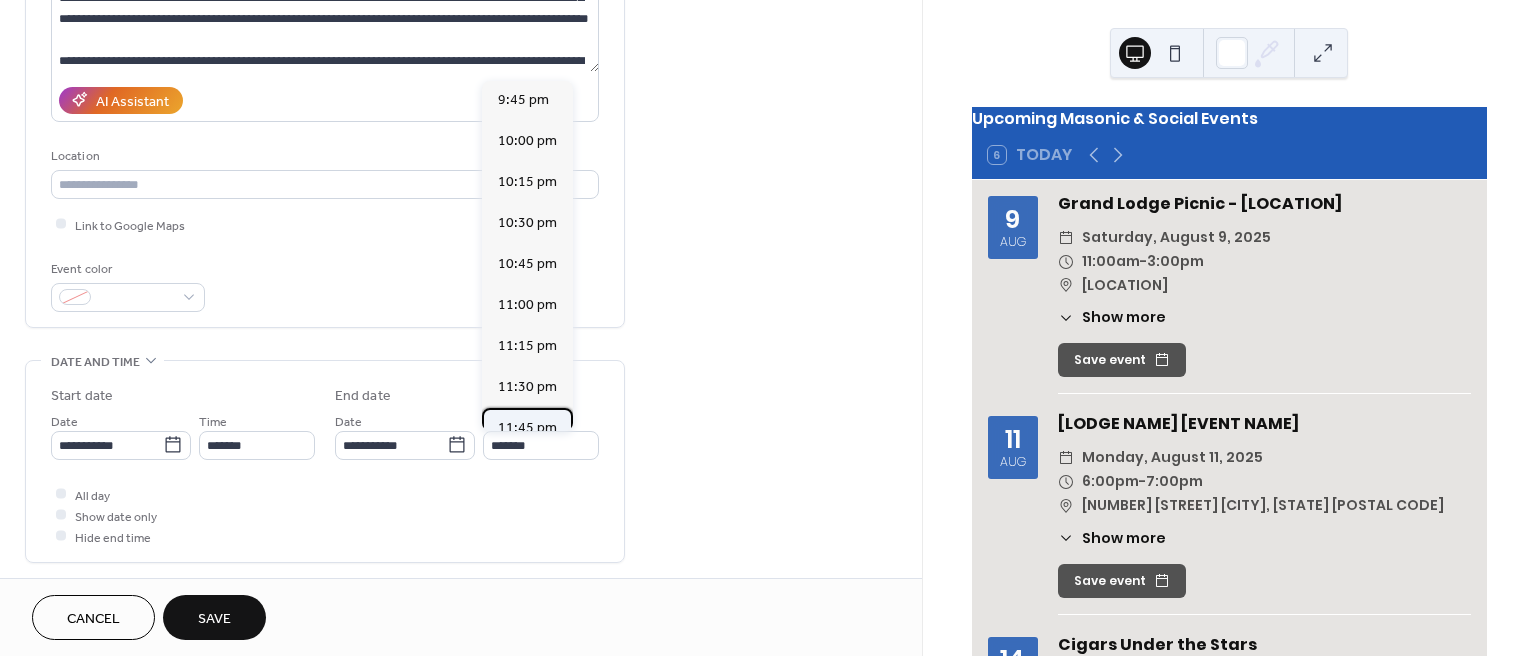 click on "11:45 pm" at bounding box center [527, 428] 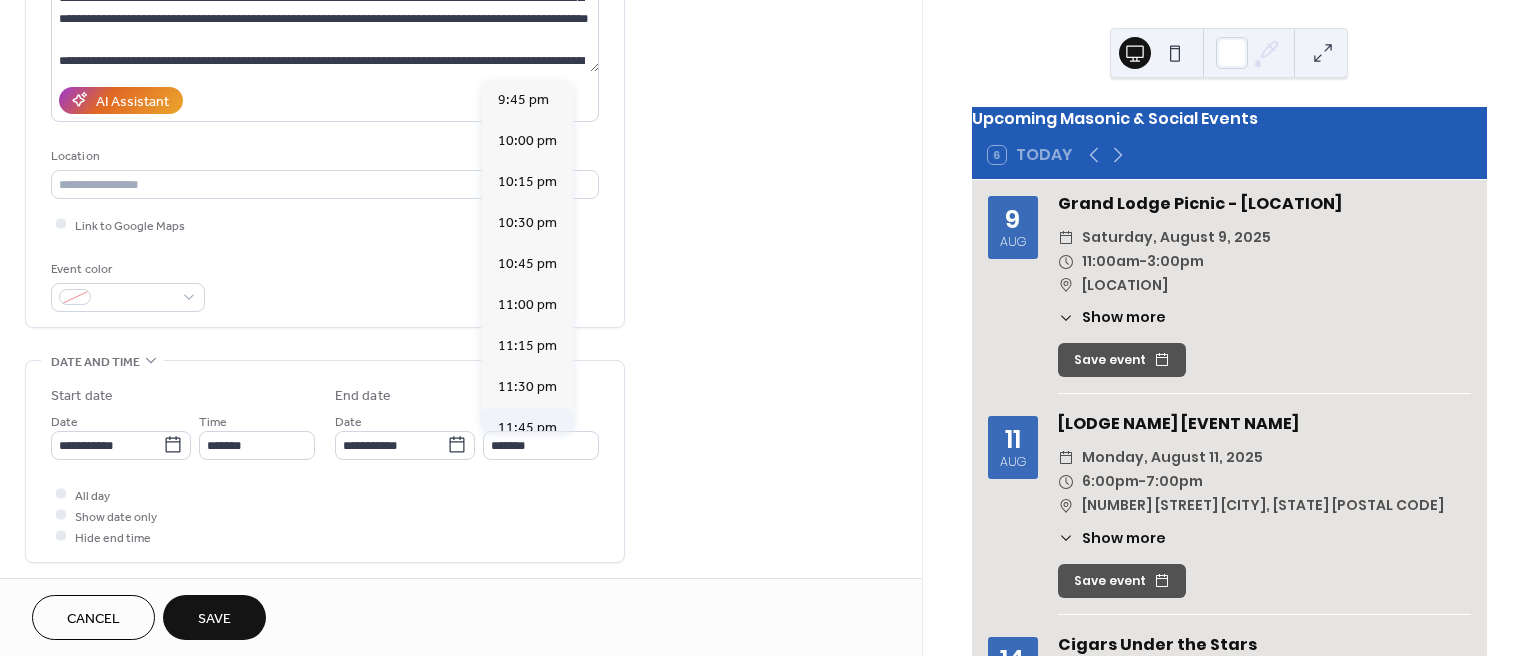 type on "********" 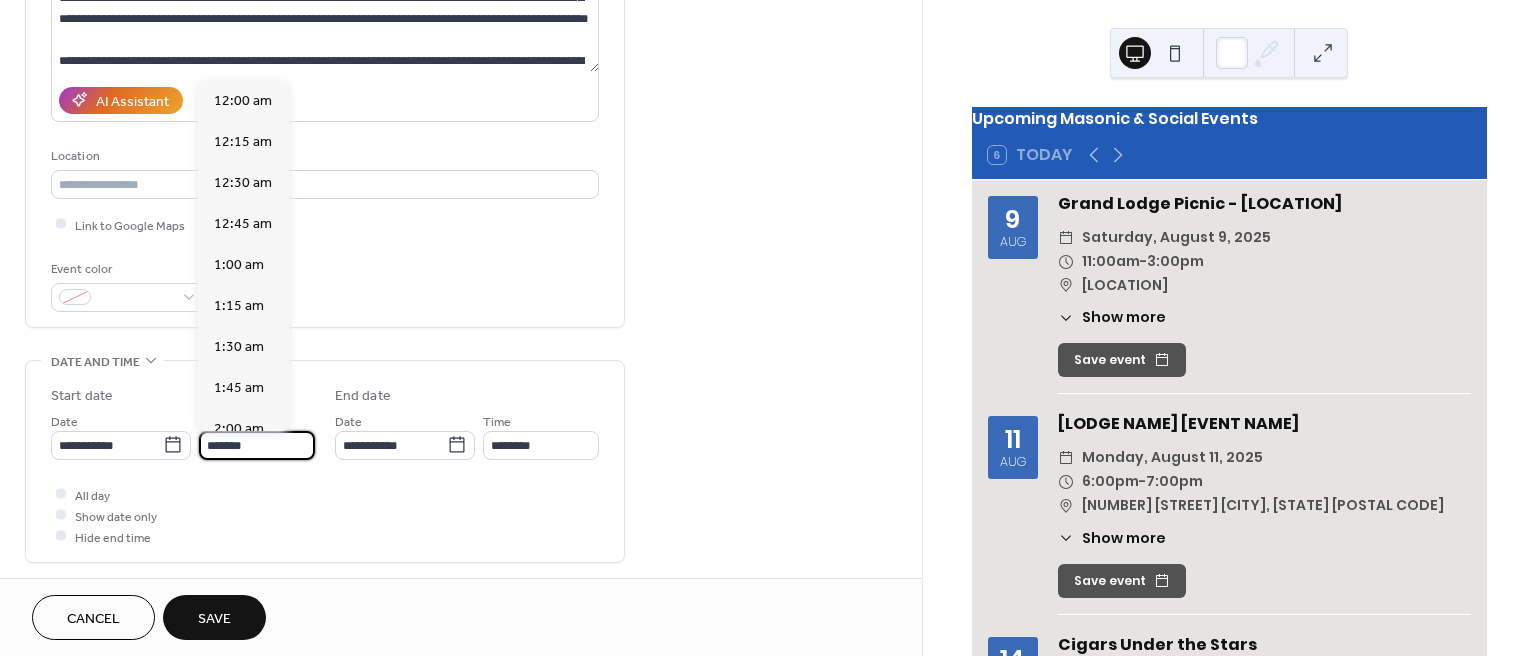 click on "*******" at bounding box center [257, 445] 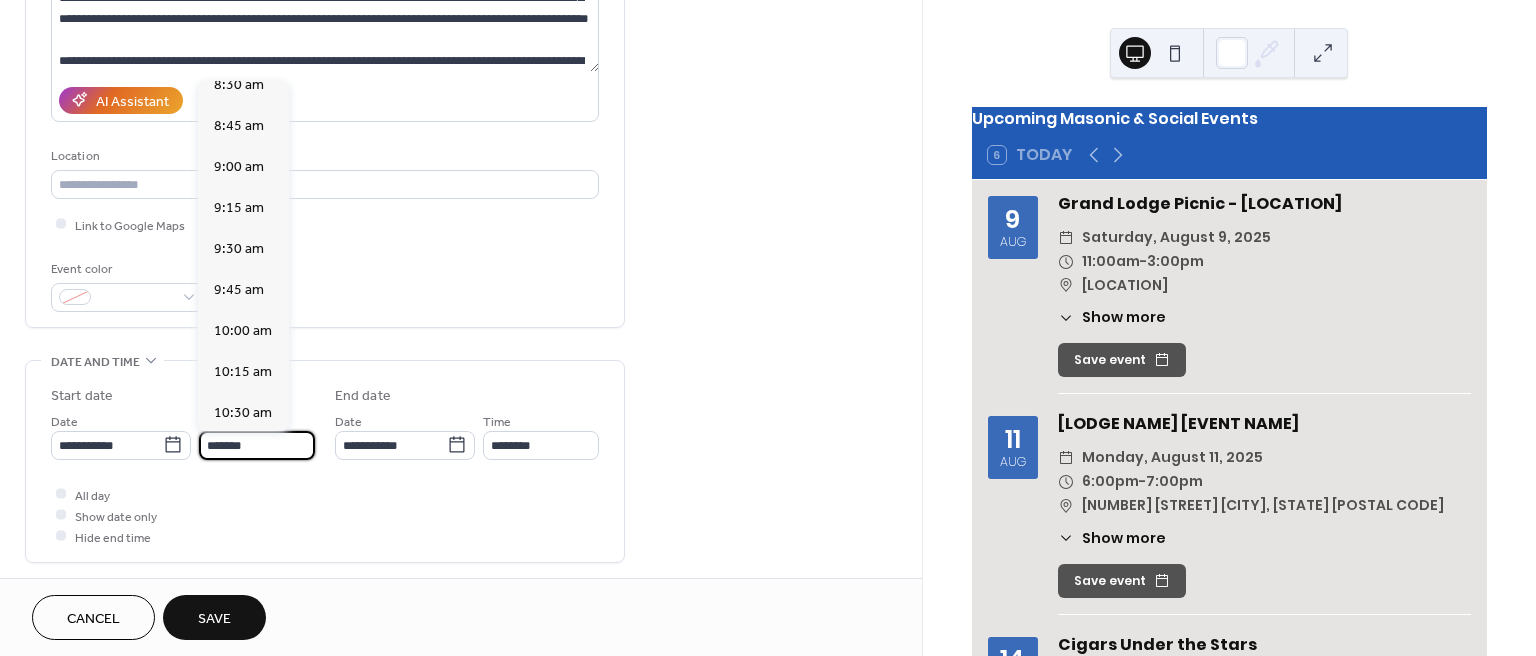 scroll, scrollTop: 1408, scrollLeft: 0, axis: vertical 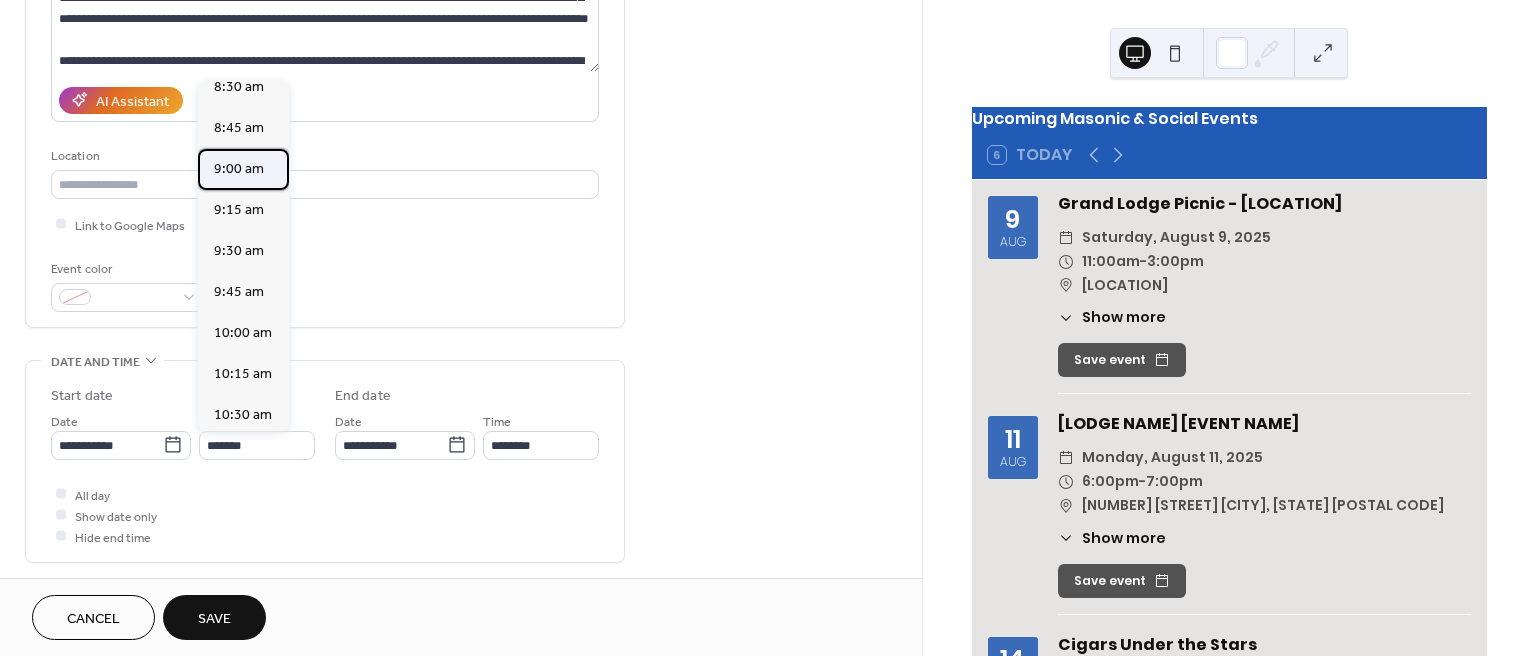 click on "9:00 am" at bounding box center (239, 169) 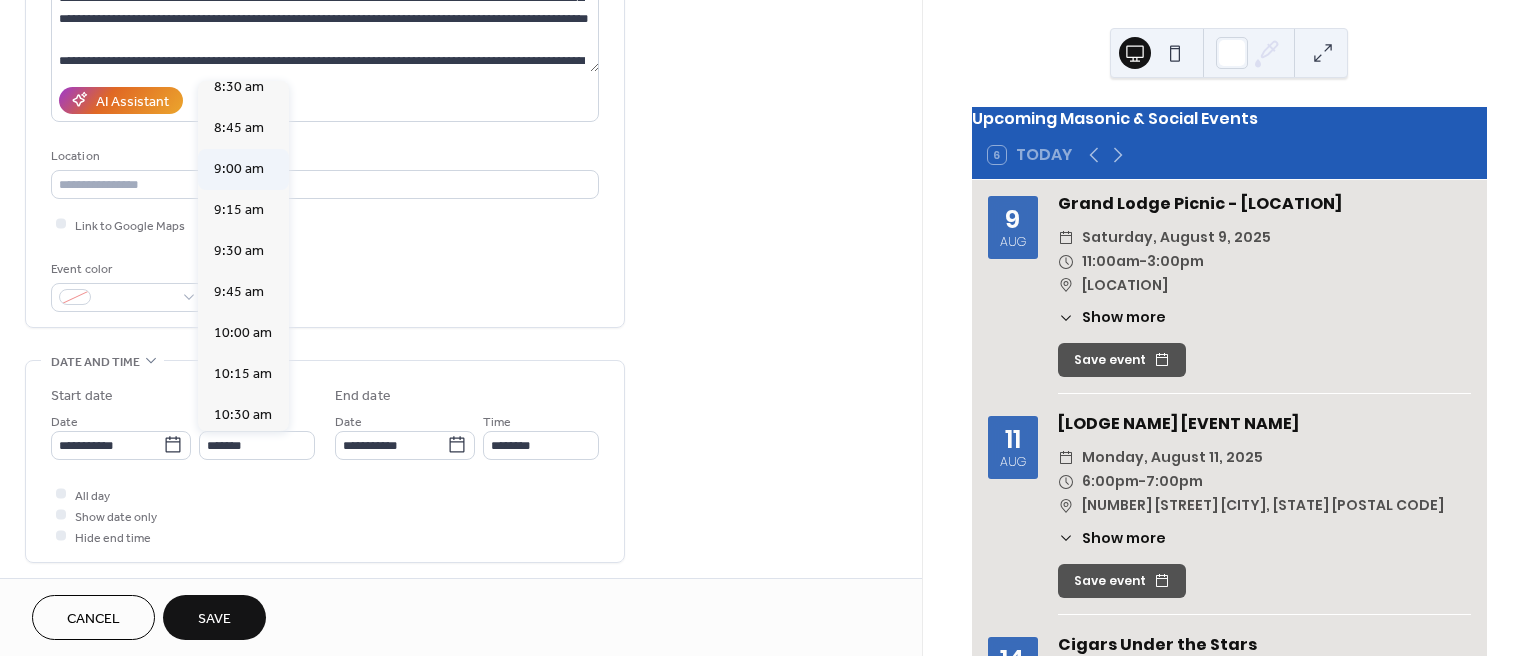 type on "*******" 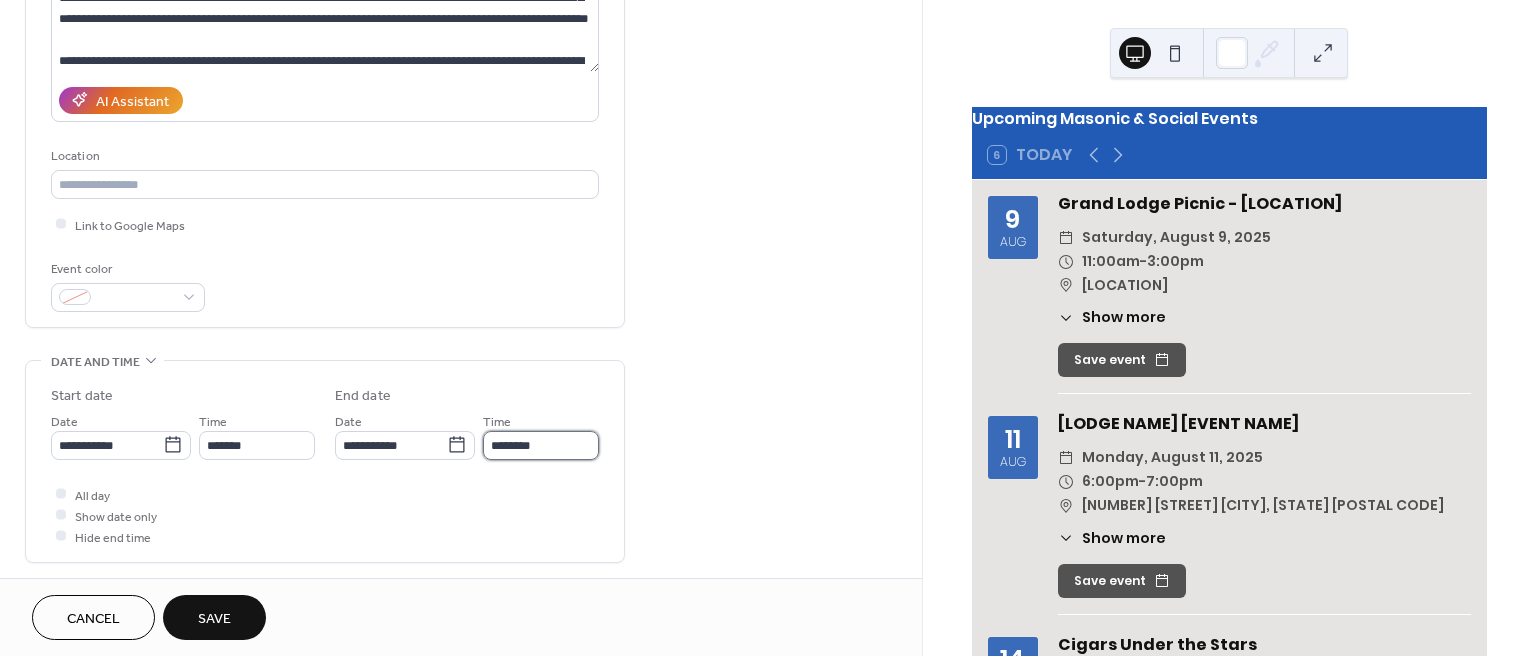 click on "********" at bounding box center [541, 445] 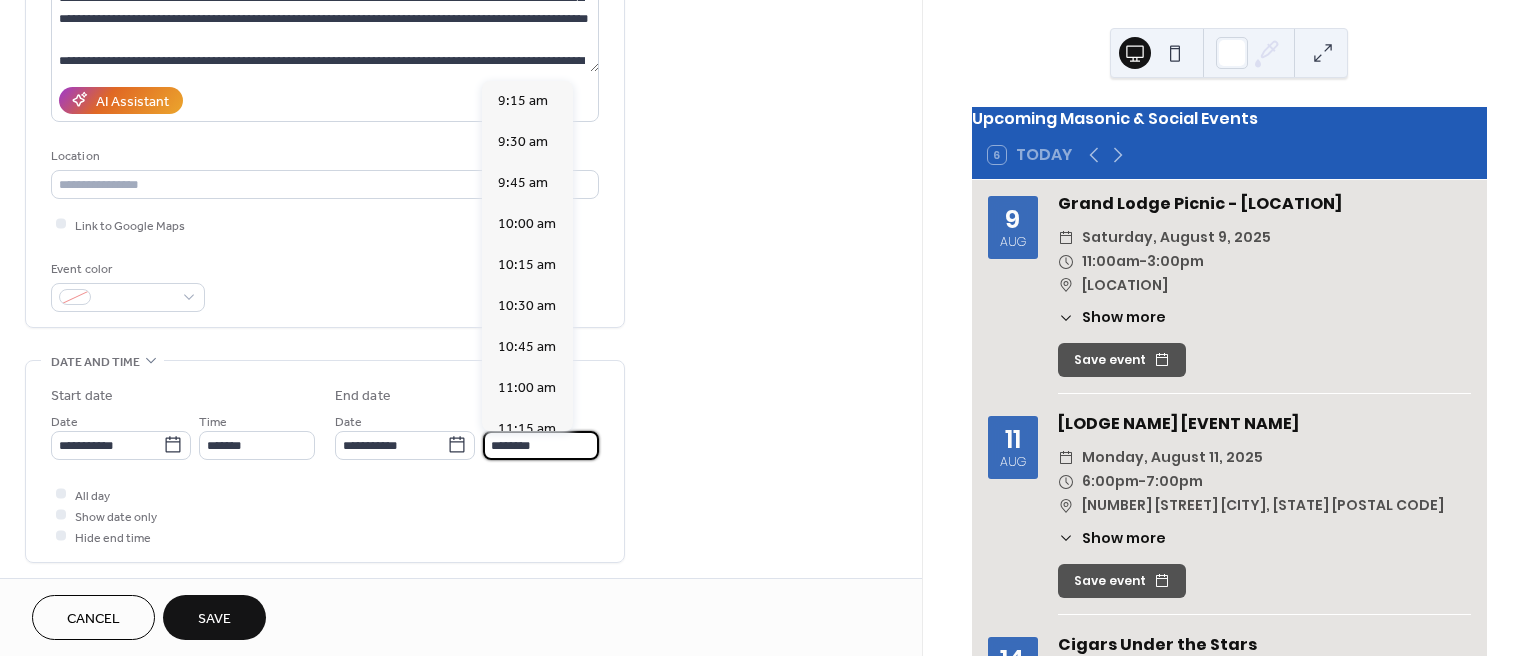 scroll, scrollTop: 395, scrollLeft: 0, axis: vertical 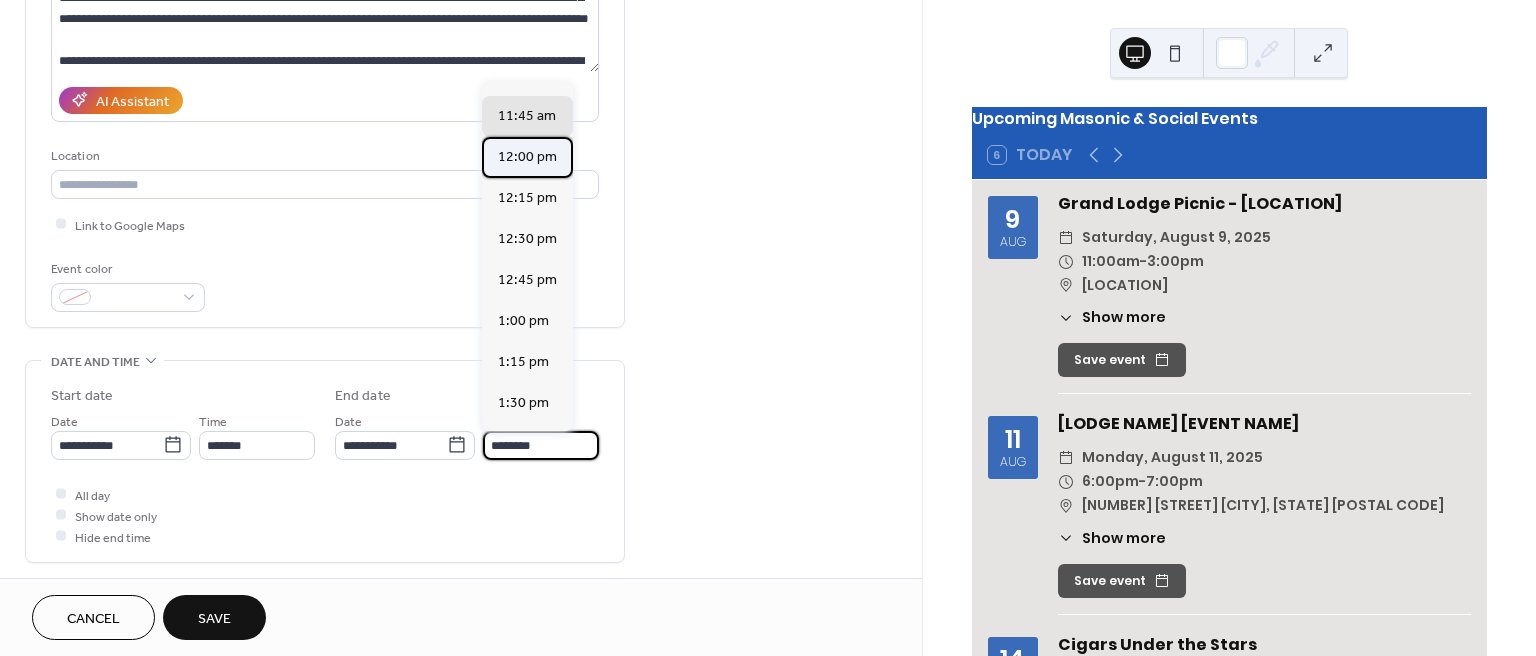 click on "12:00 pm" at bounding box center (527, 157) 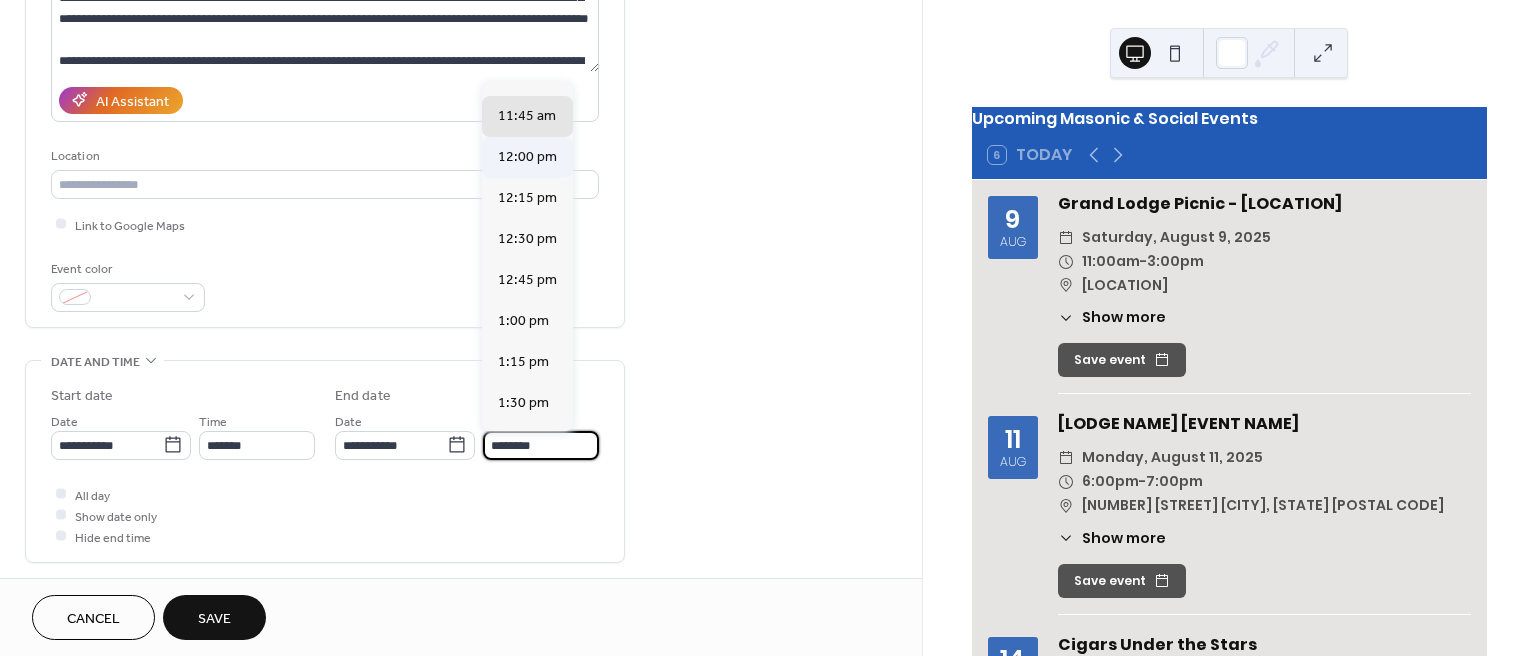 type on "********" 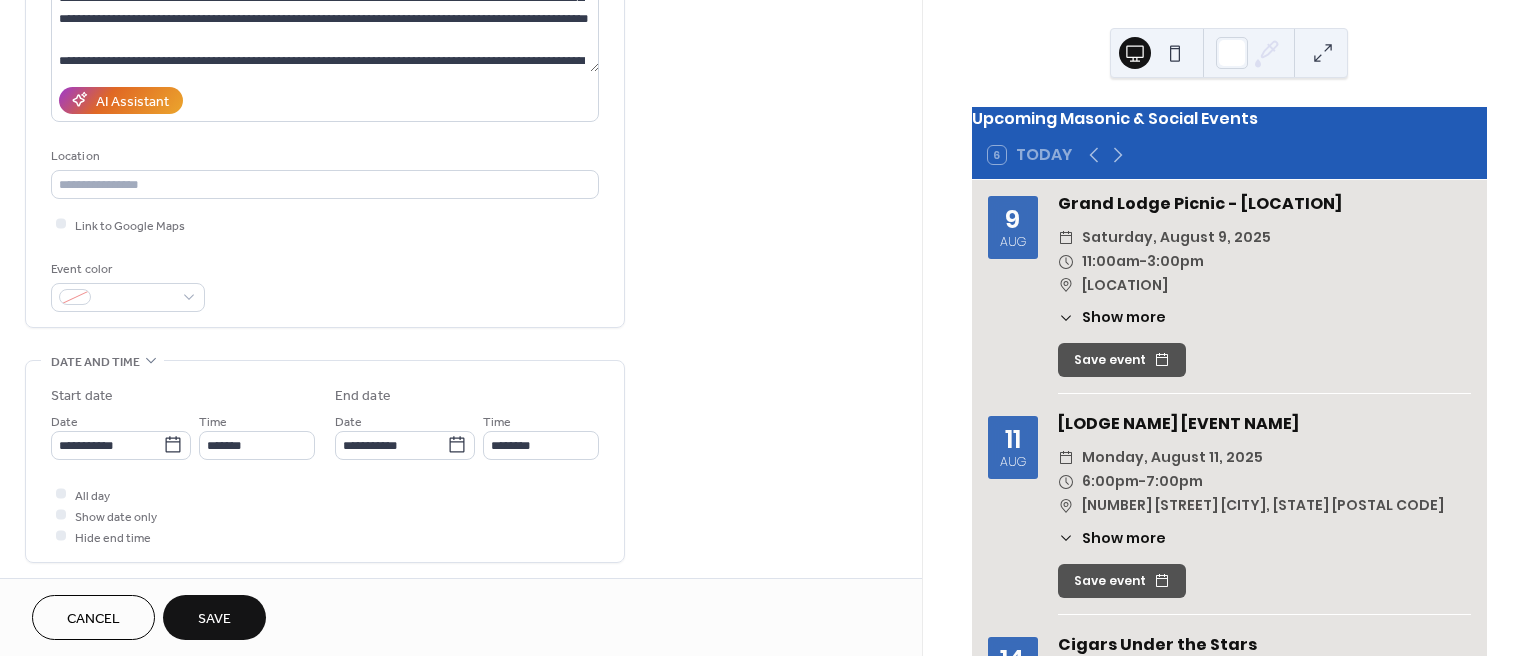 click on "**********" at bounding box center [461, 429] 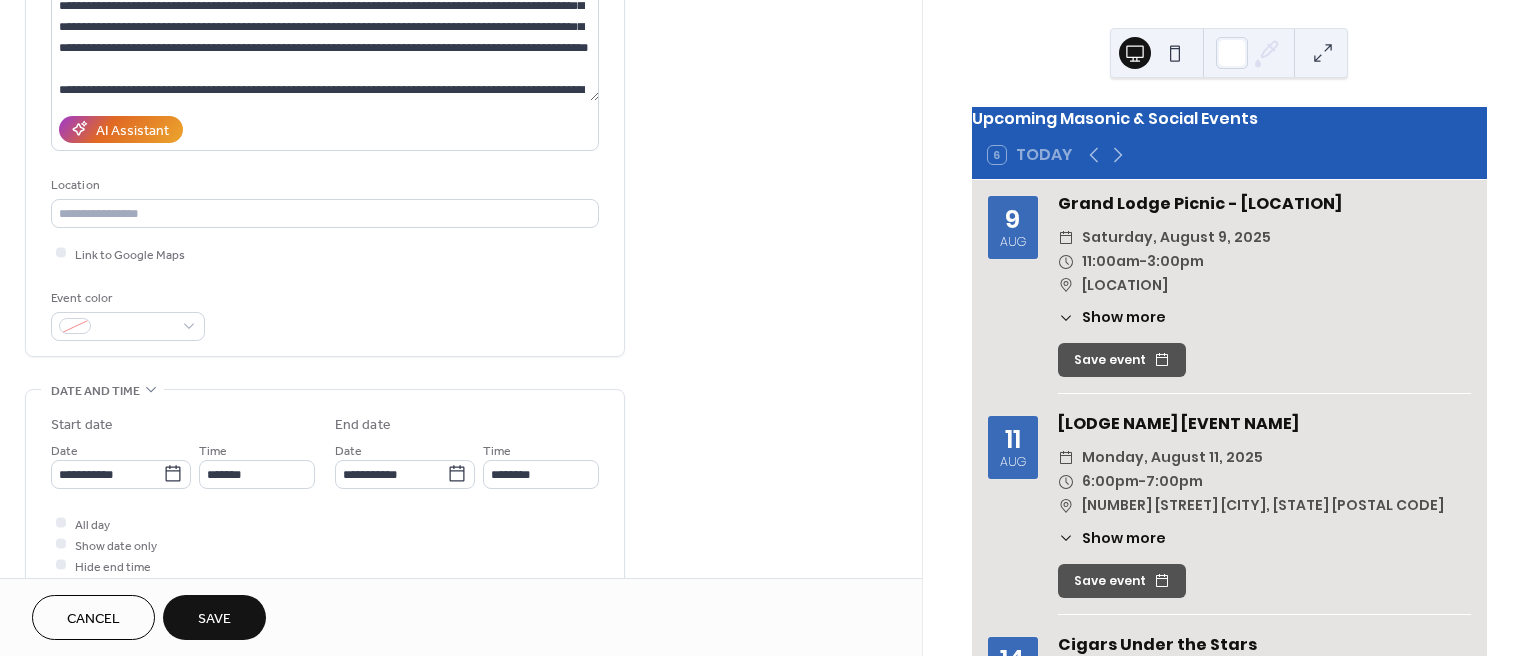 scroll, scrollTop: 261, scrollLeft: 0, axis: vertical 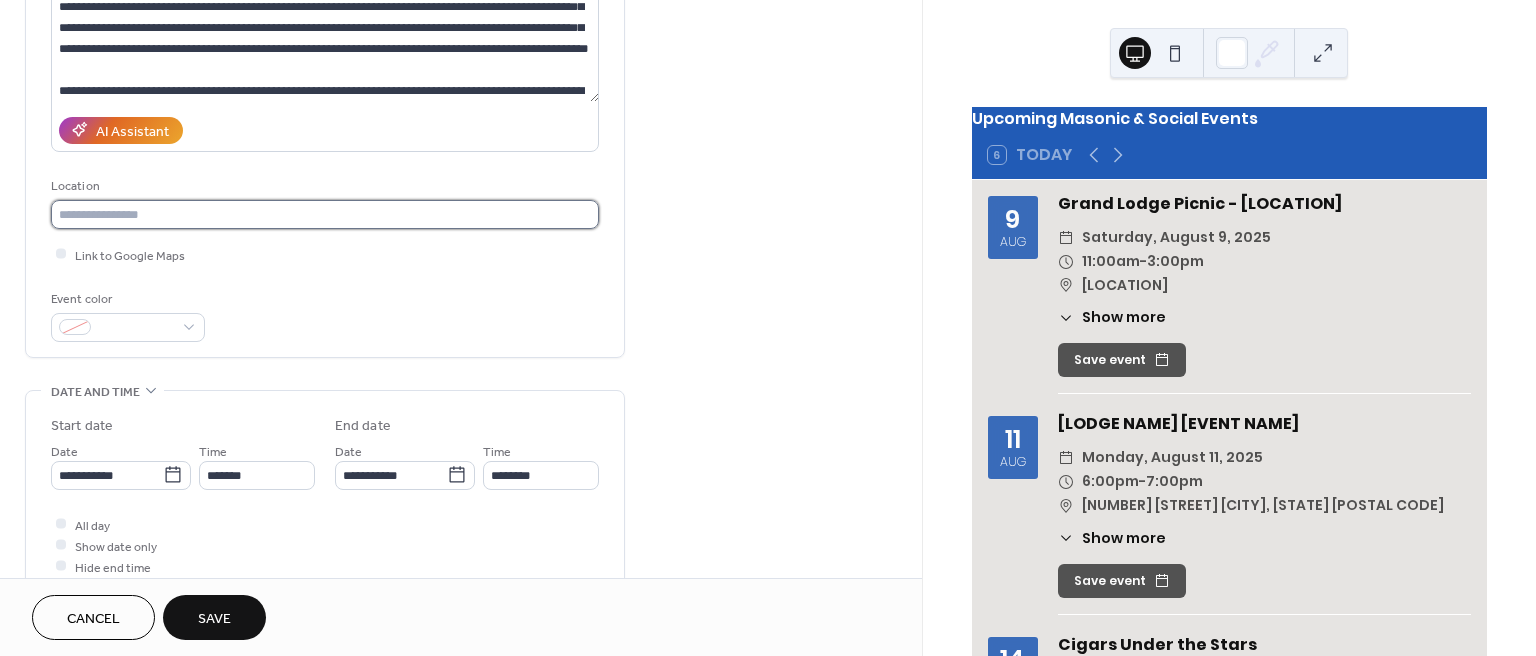click at bounding box center [325, 214] 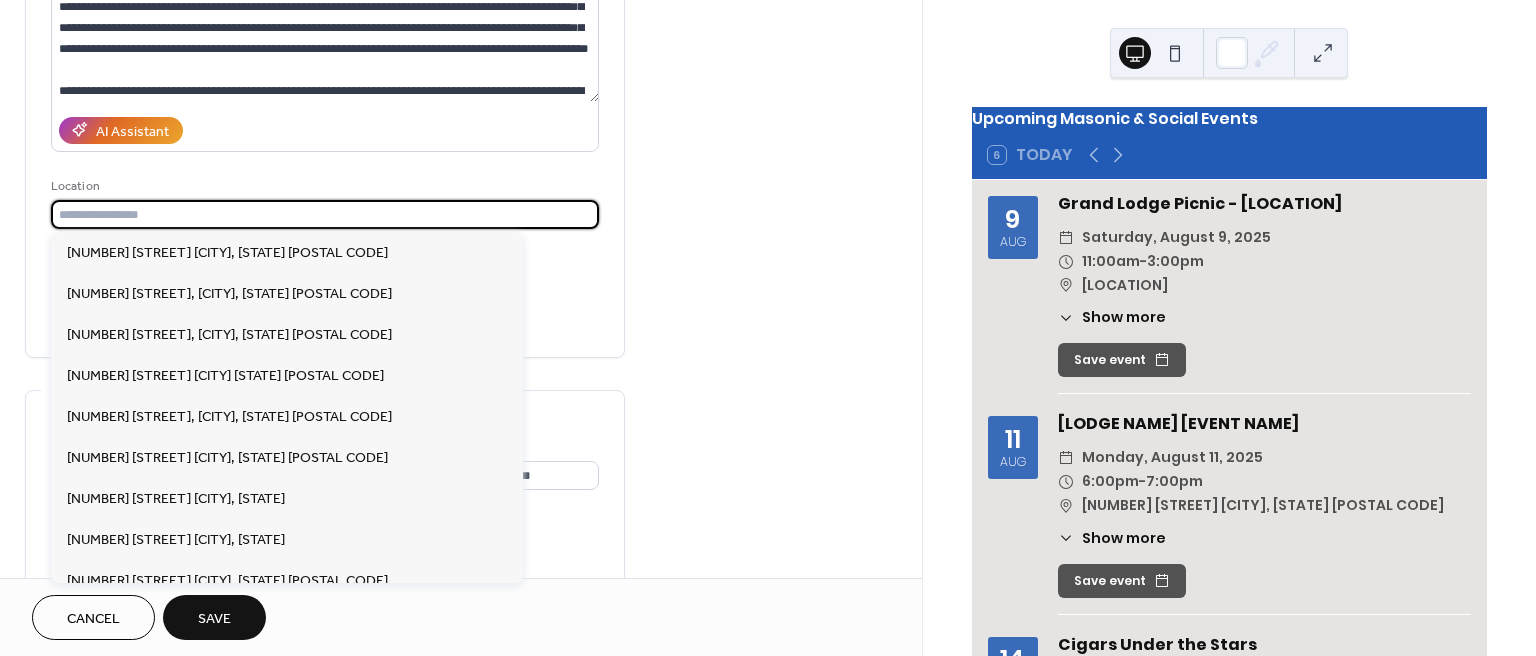 type on "*" 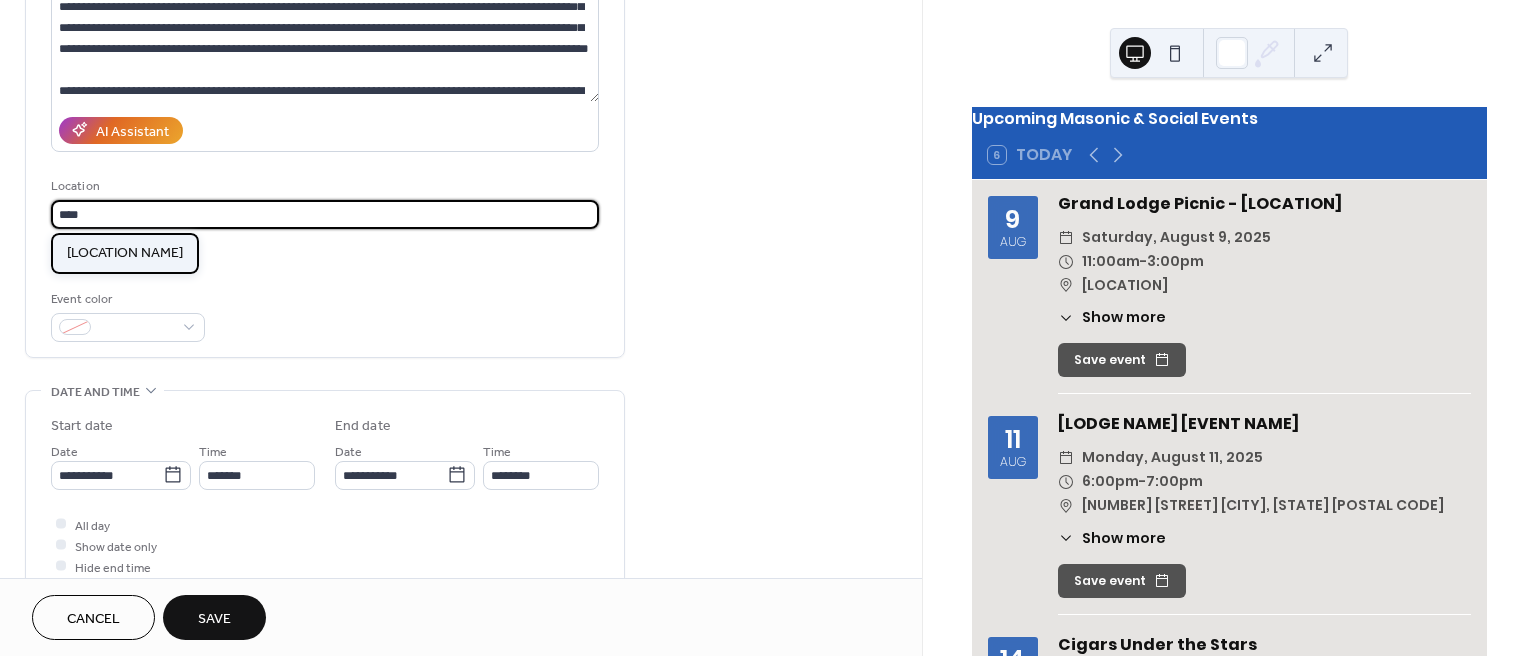 click on "[LOCATION NAME]" at bounding box center (125, 253) 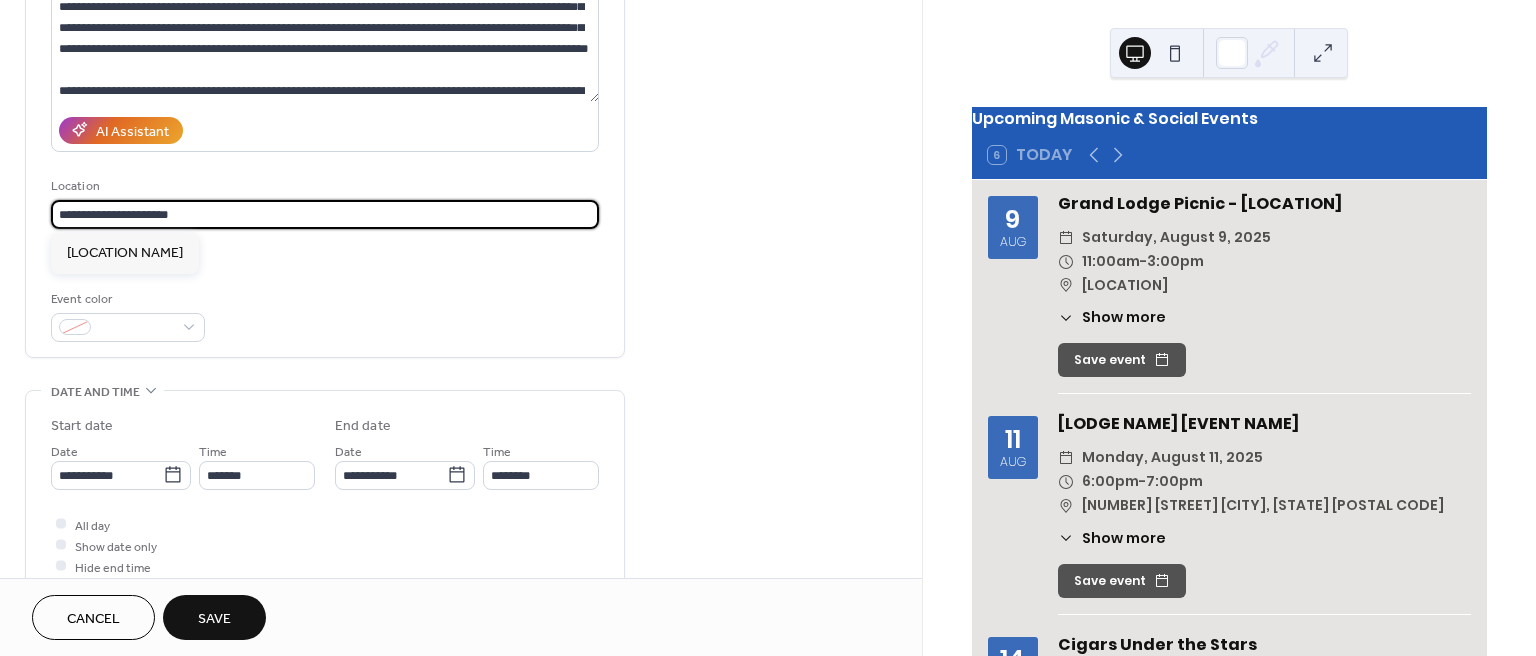 click on "**********" at bounding box center [325, 214] 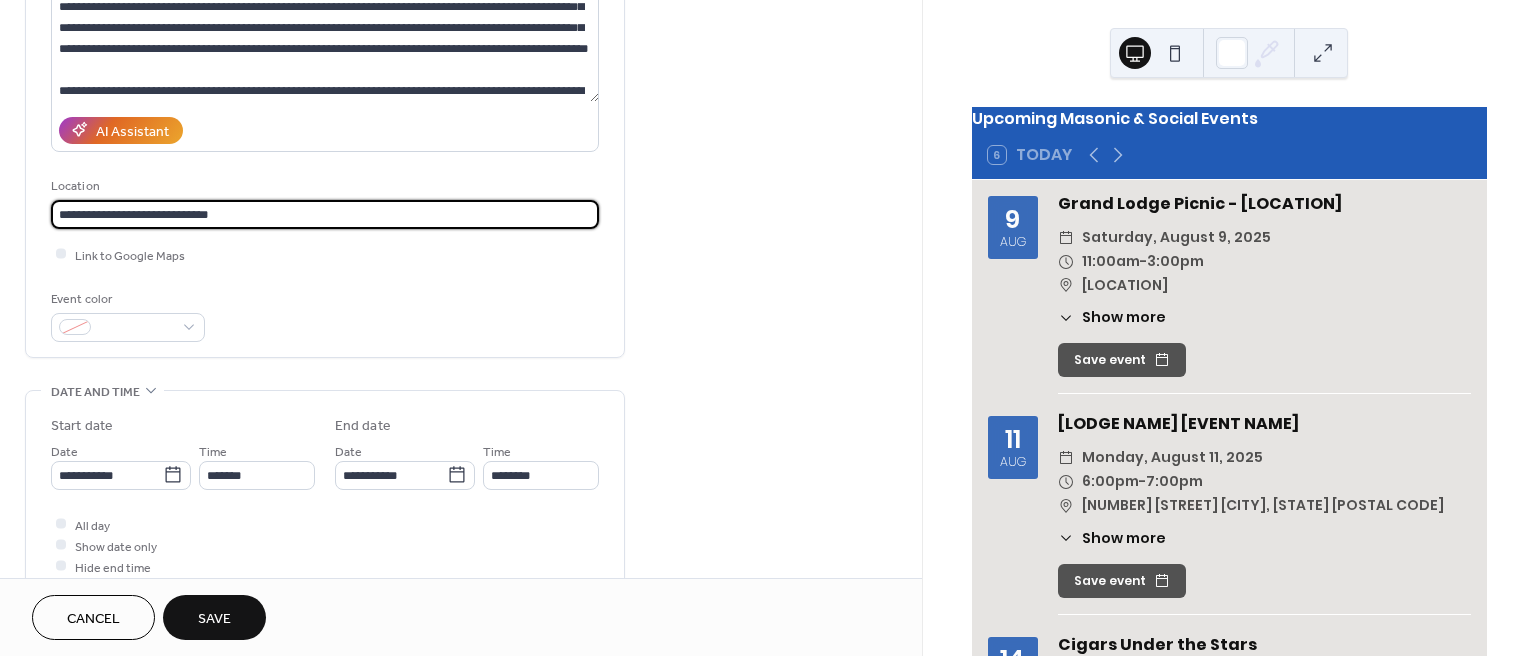 click on "**********" at bounding box center [325, 214] 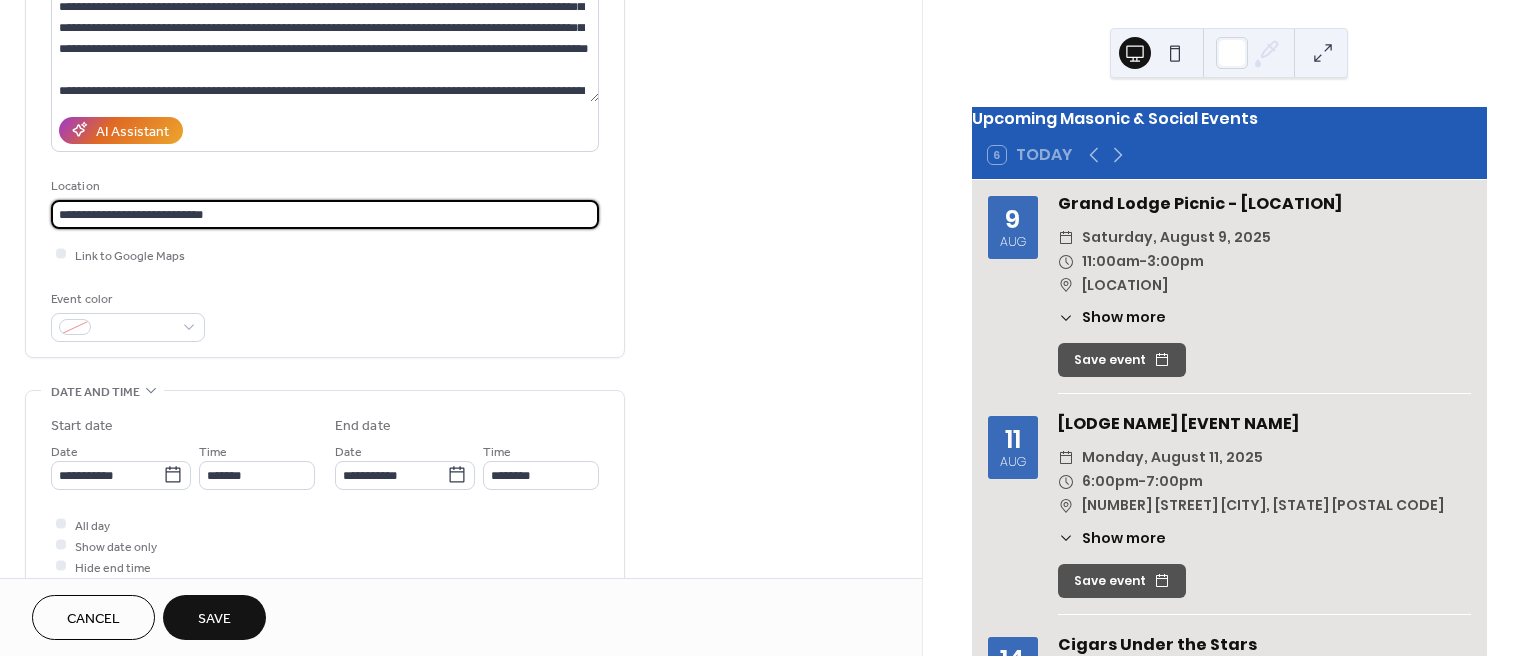 click on "**********" at bounding box center [325, 214] 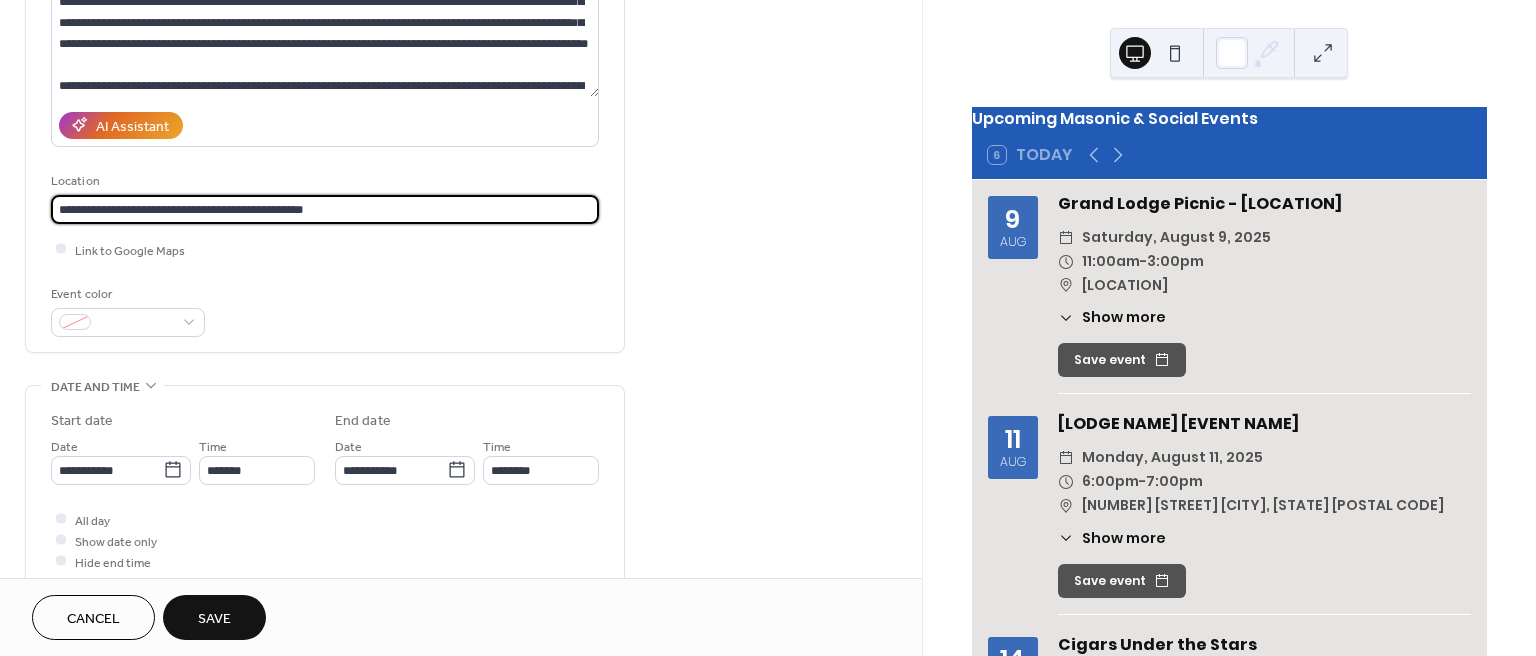 scroll, scrollTop: 26, scrollLeft: 0, axis: vertical 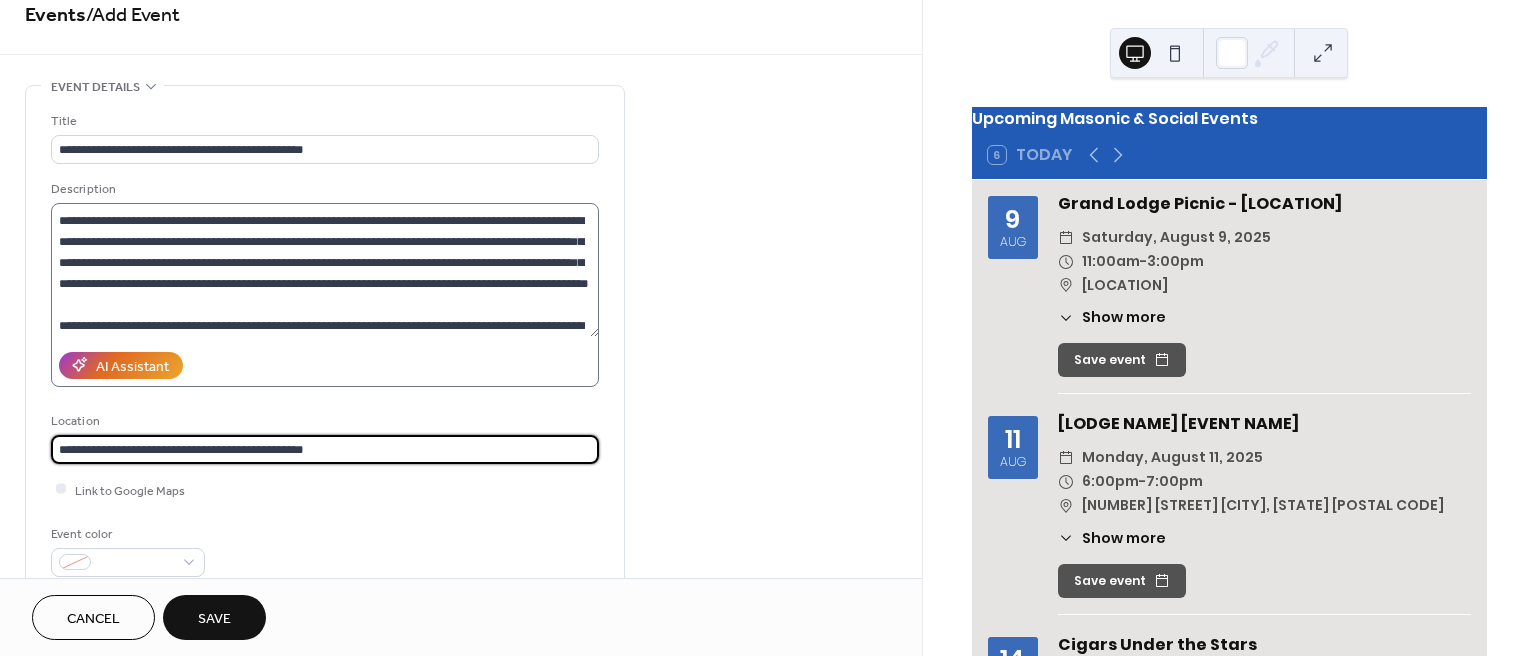 type on "**********" 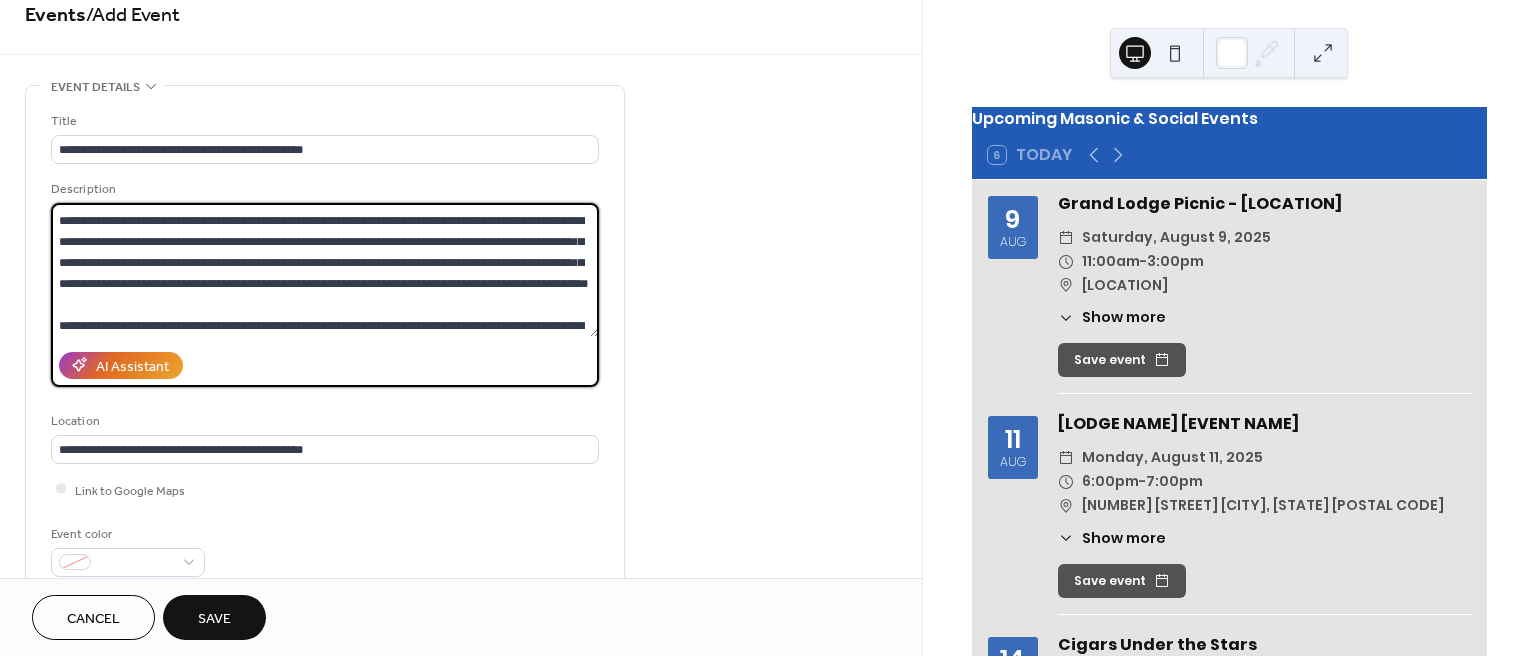 click at bounding box center [325, 270] 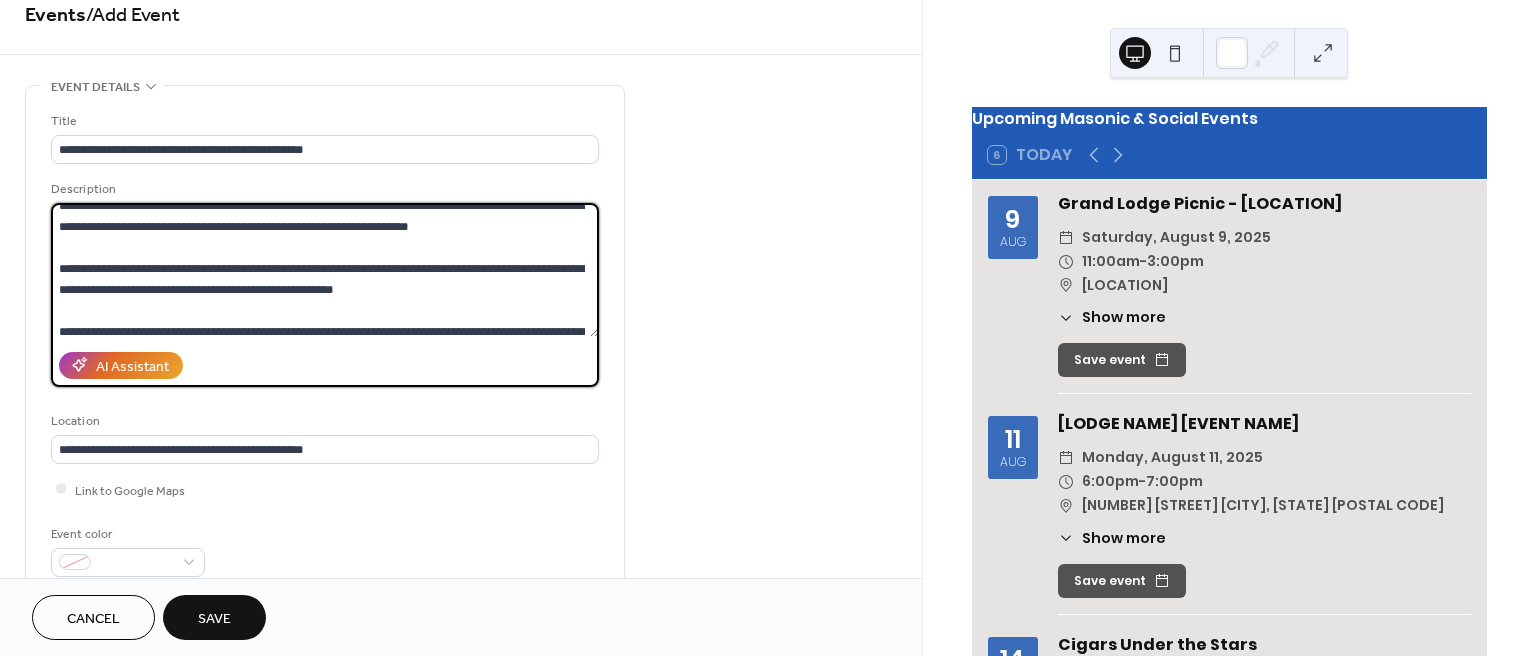 scroll, scrollTop: 0, scrollLeft: 0, axis: both 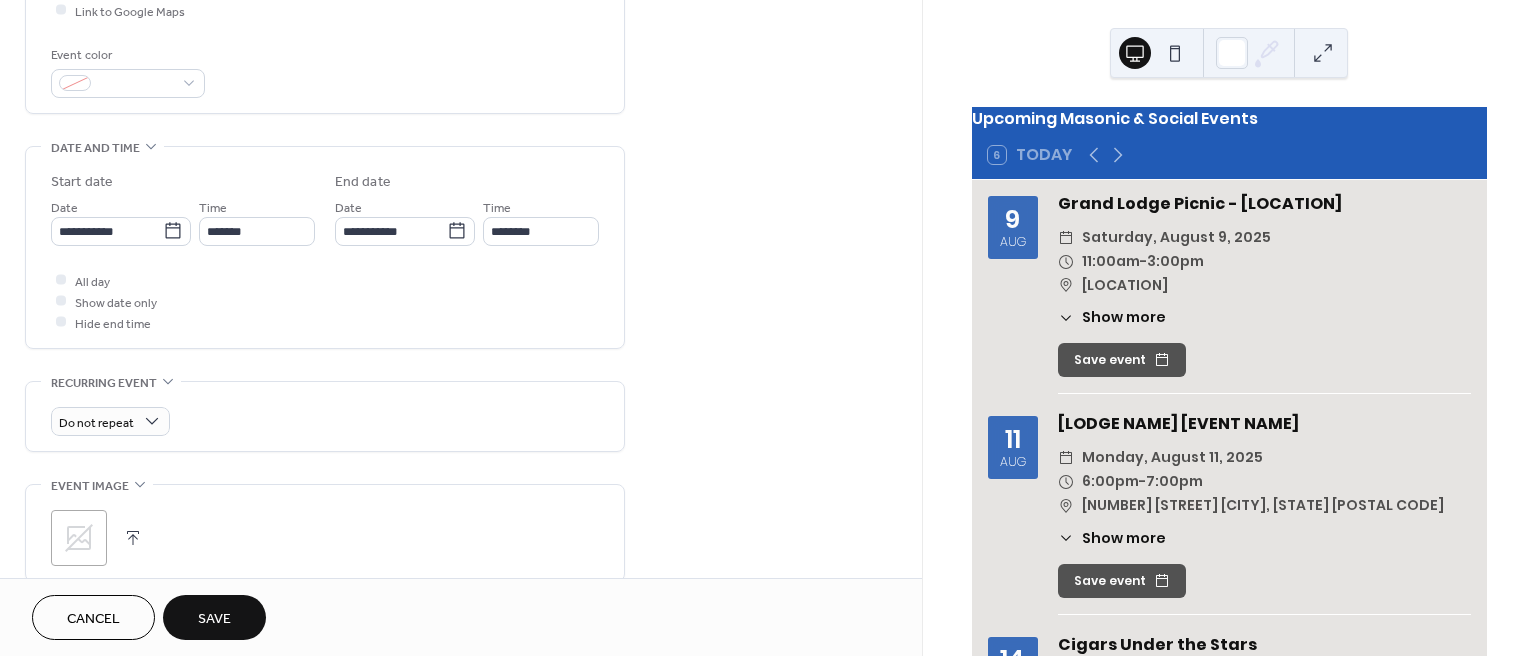 click on "Save" at bounding box center (214, 619) 